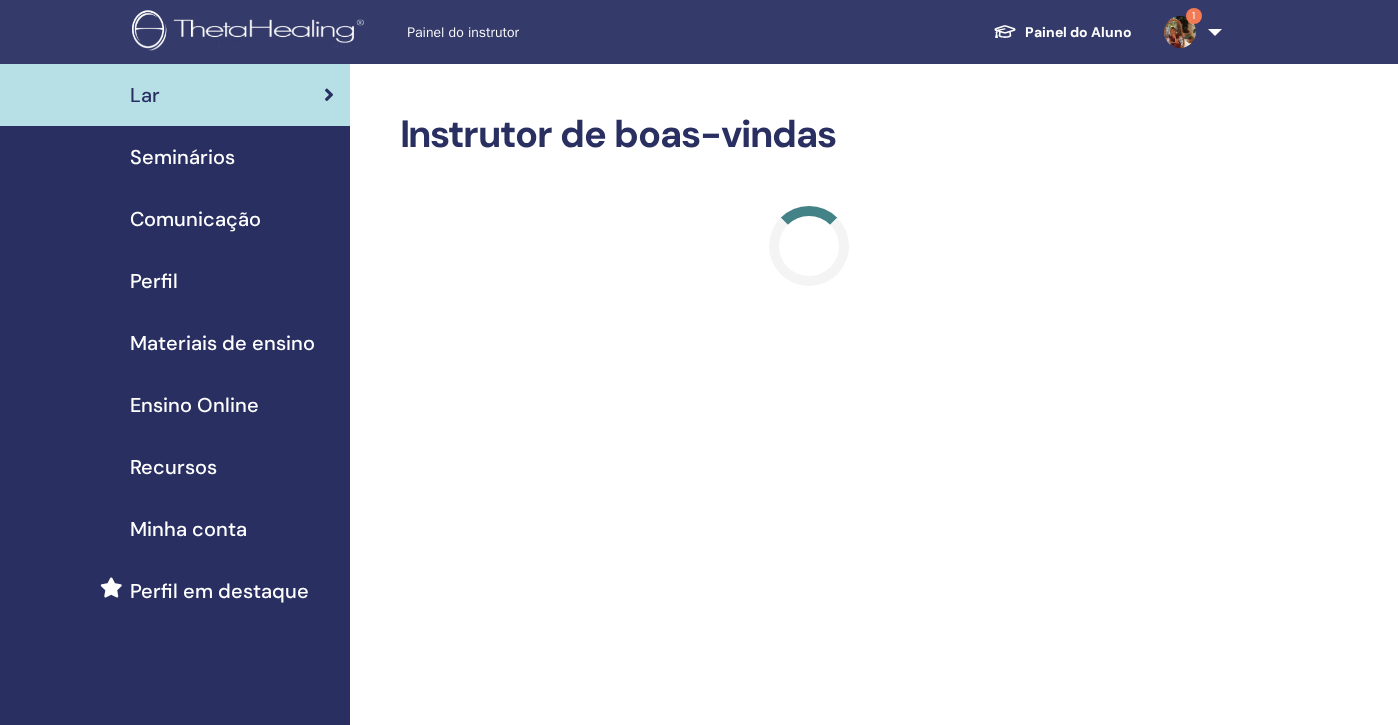 scroll, scrollTop: 0, scrollLeft: 0, axis: both 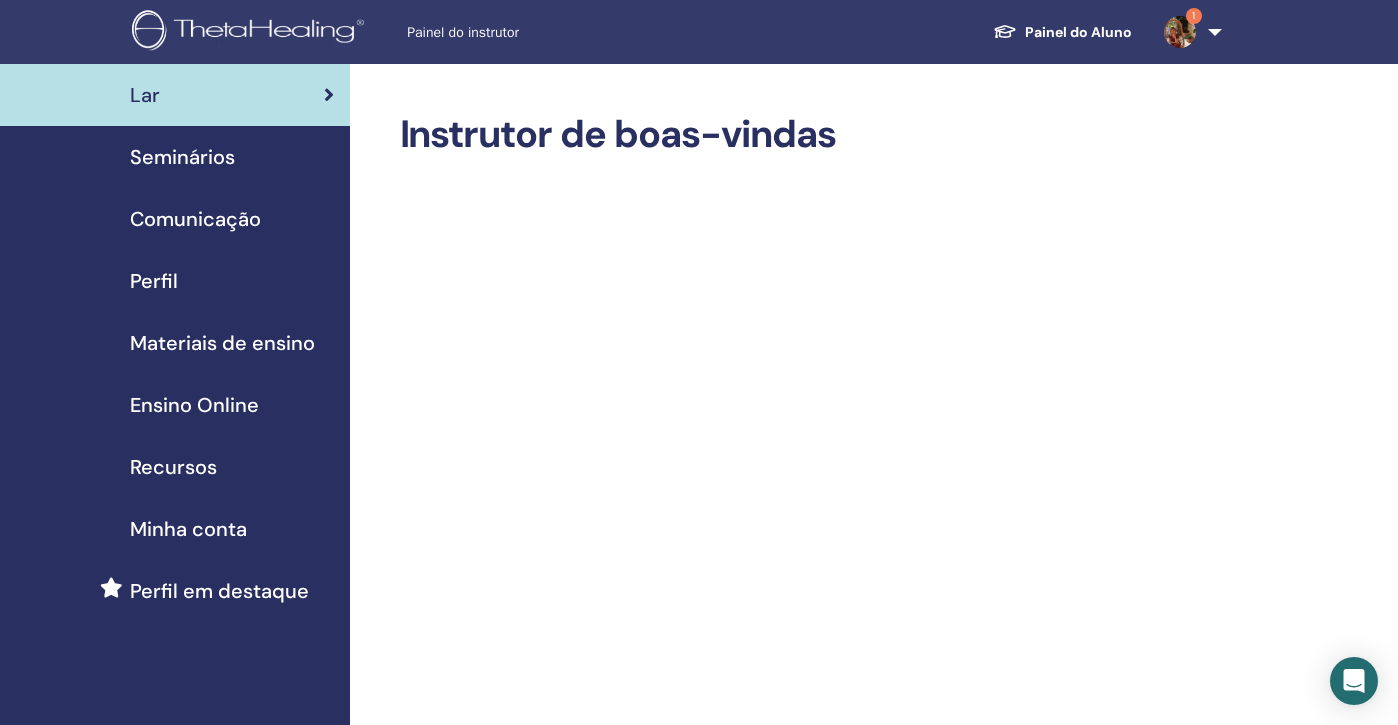 click on "Seminários" at bounding box center [175, 157] 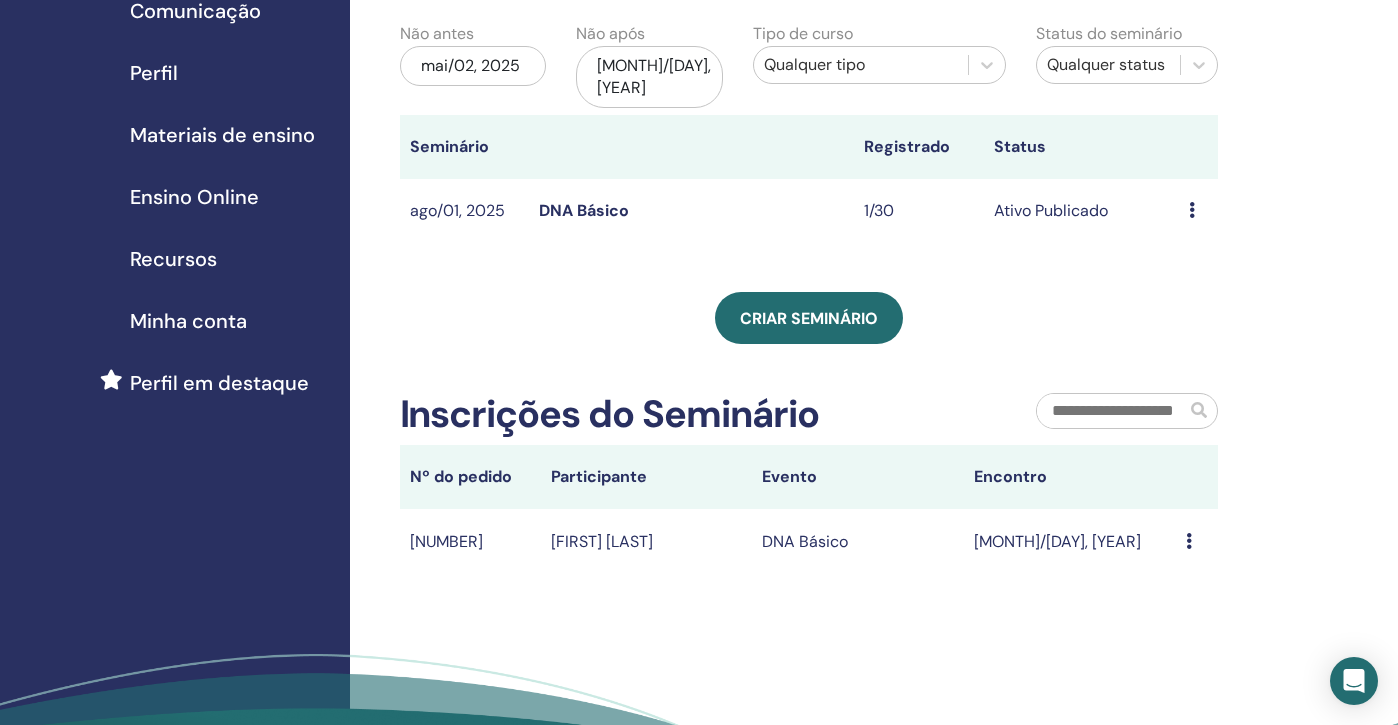 scroll, scrollTop: 218, scrollLeft: 0, axis: vertical 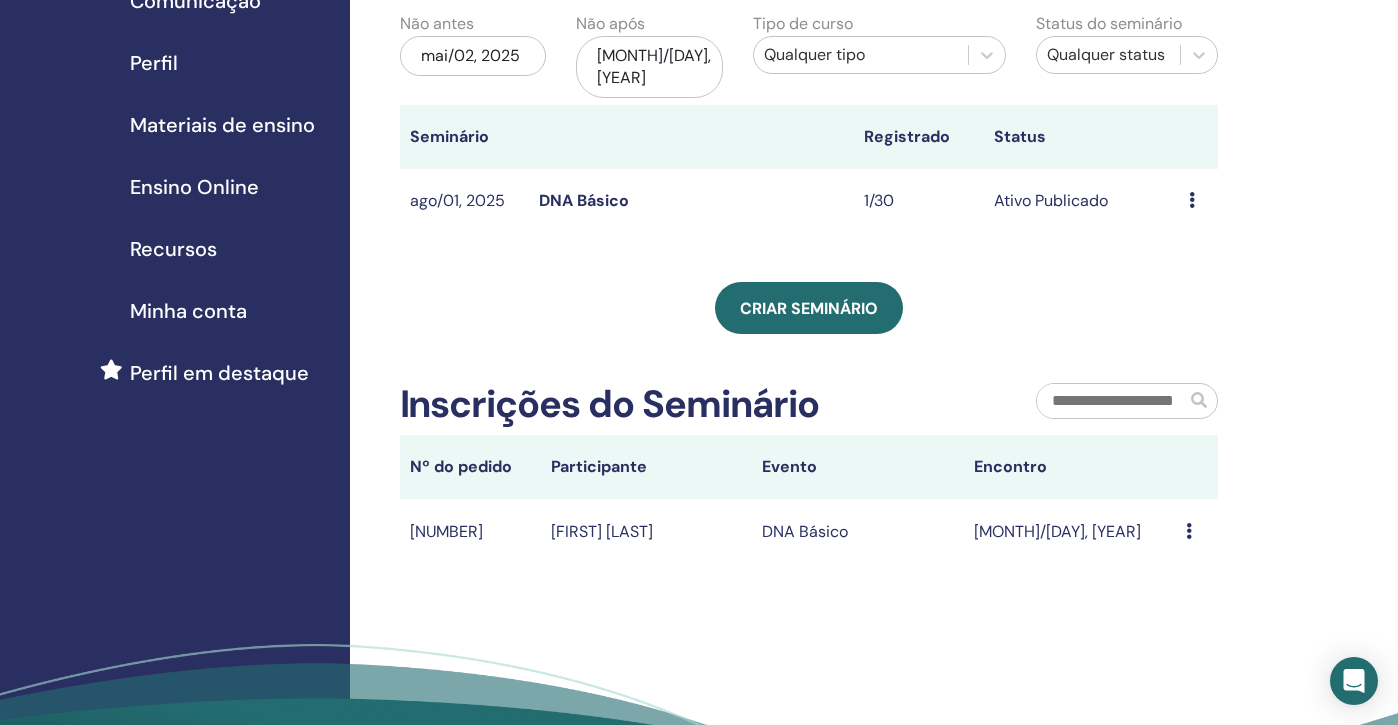 click at bounding box center [1189, 531] 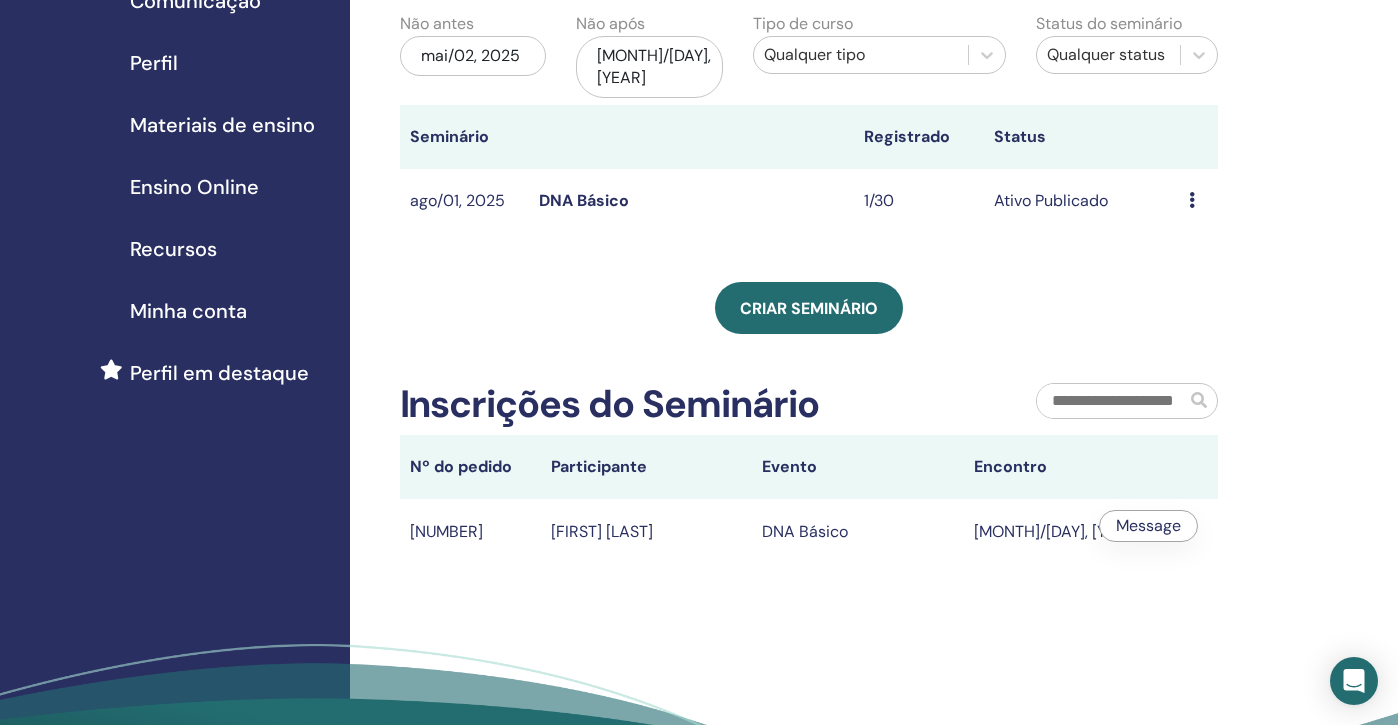 click at bounding box center [1189, 531] 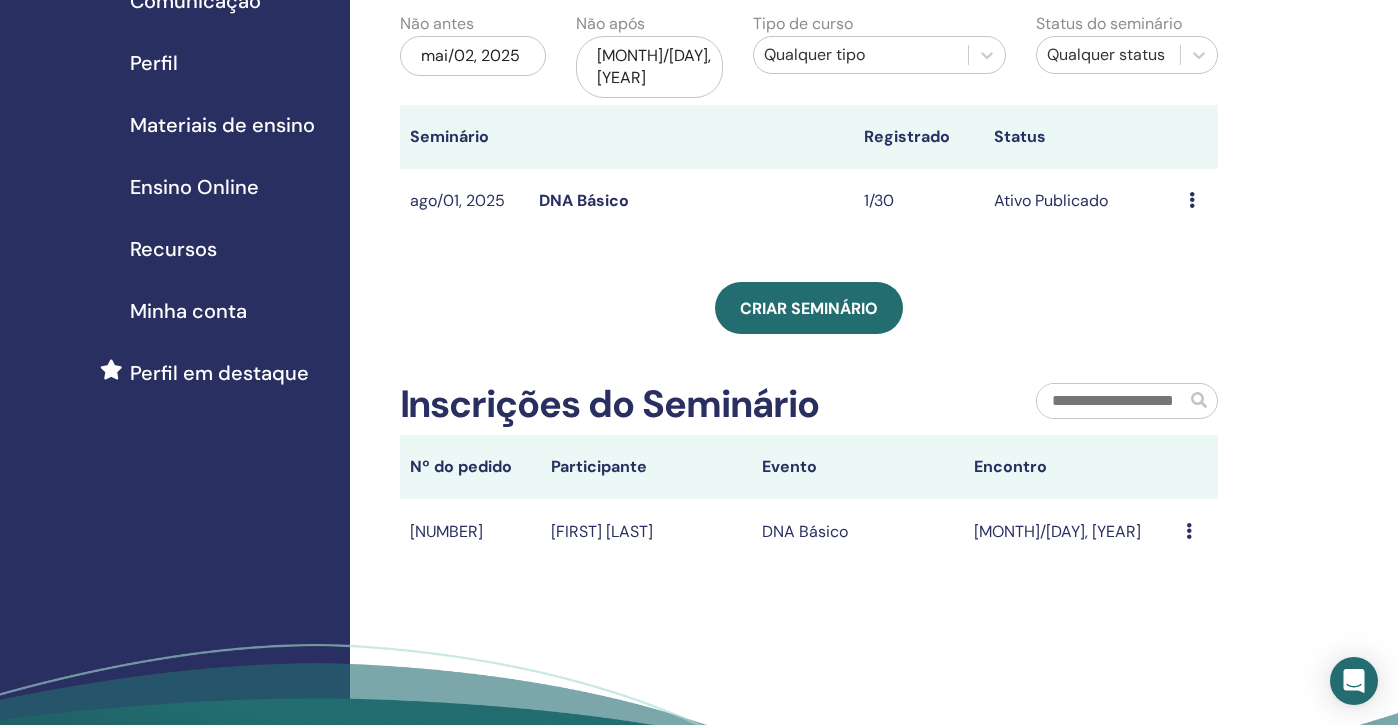 scroll, scrollTop: 203, scrollLeft: 0, axis: vertical 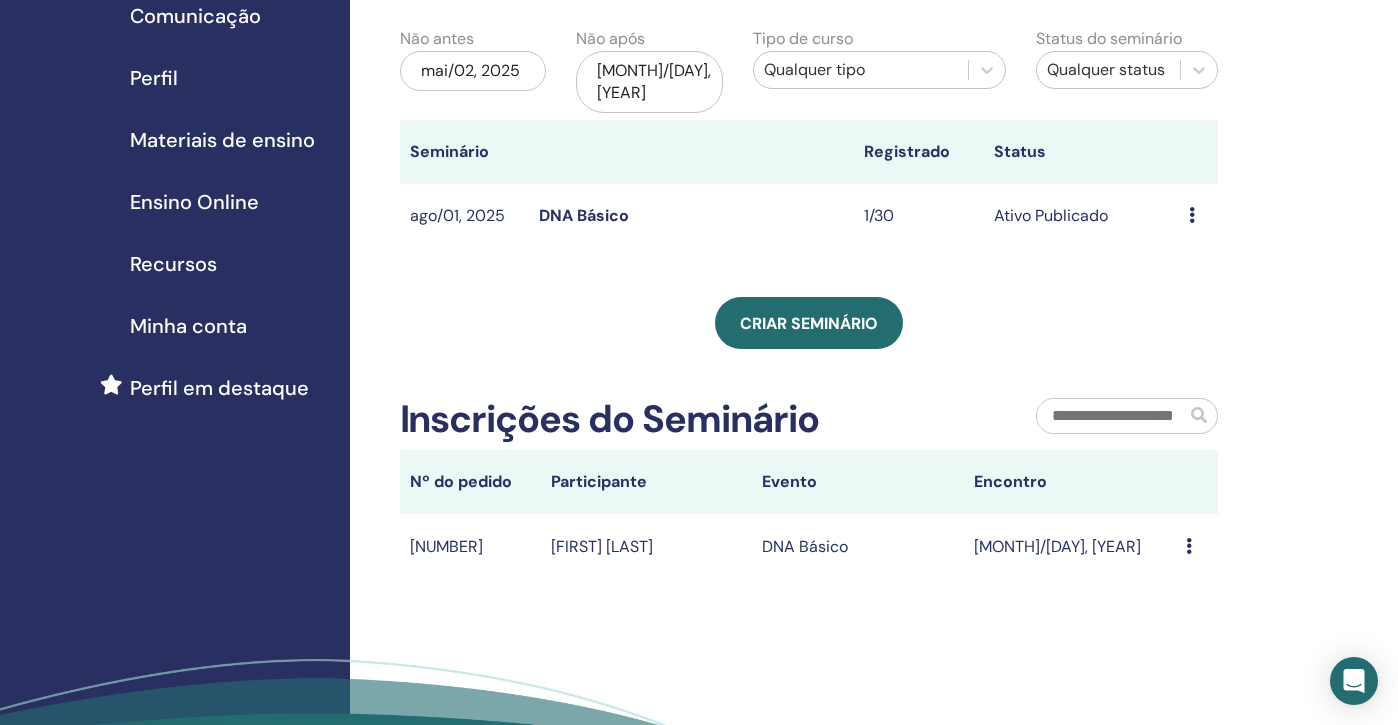 click on "DNA Básico" at bounding box center (584, 215) 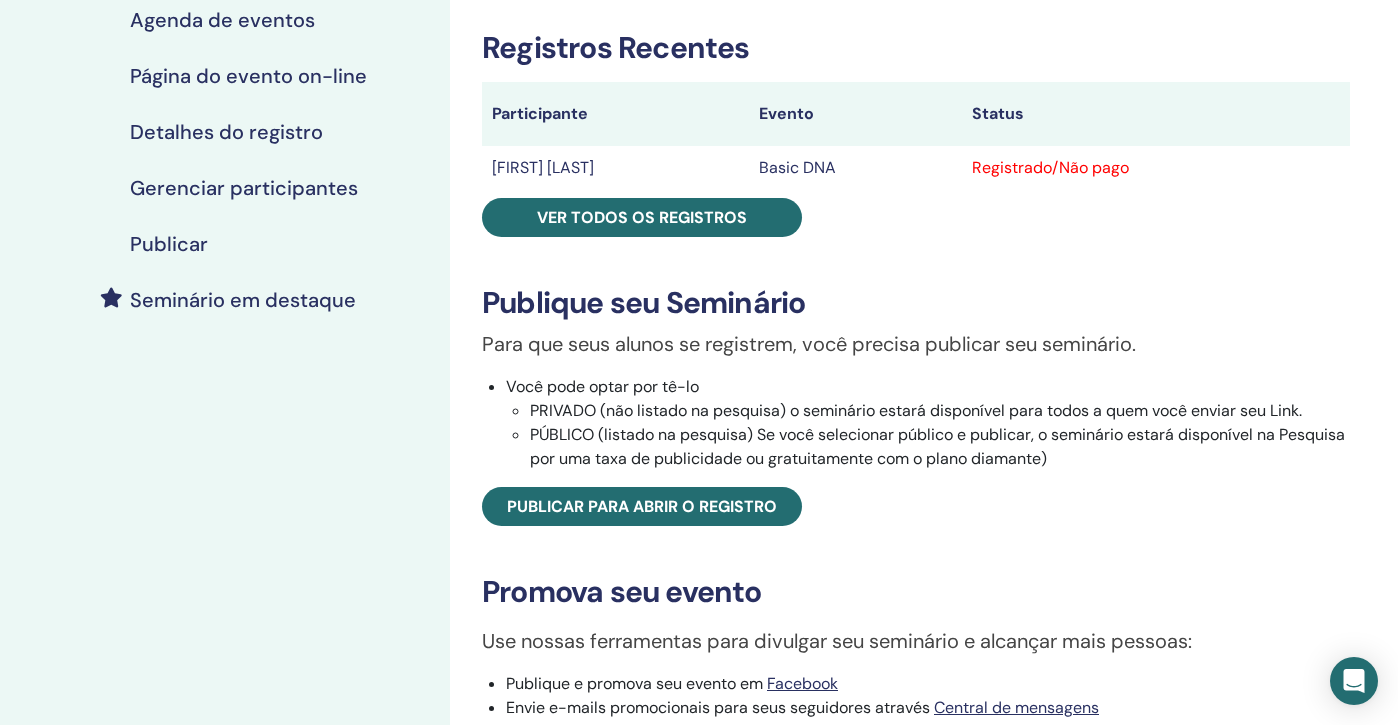 scroll, scrollTop: 214, scrollLeft: 0, axis: vertical 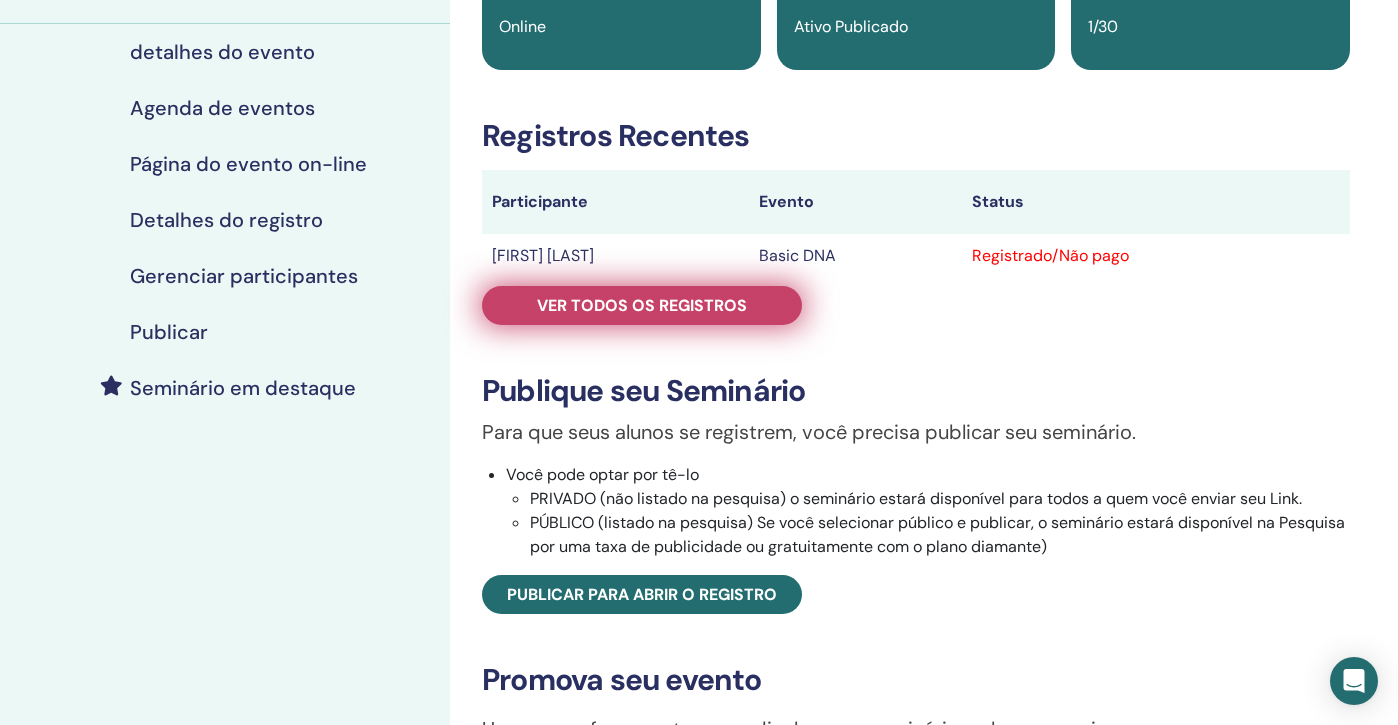 click on "Ver todos os registros" at bounding box center (642, 305) 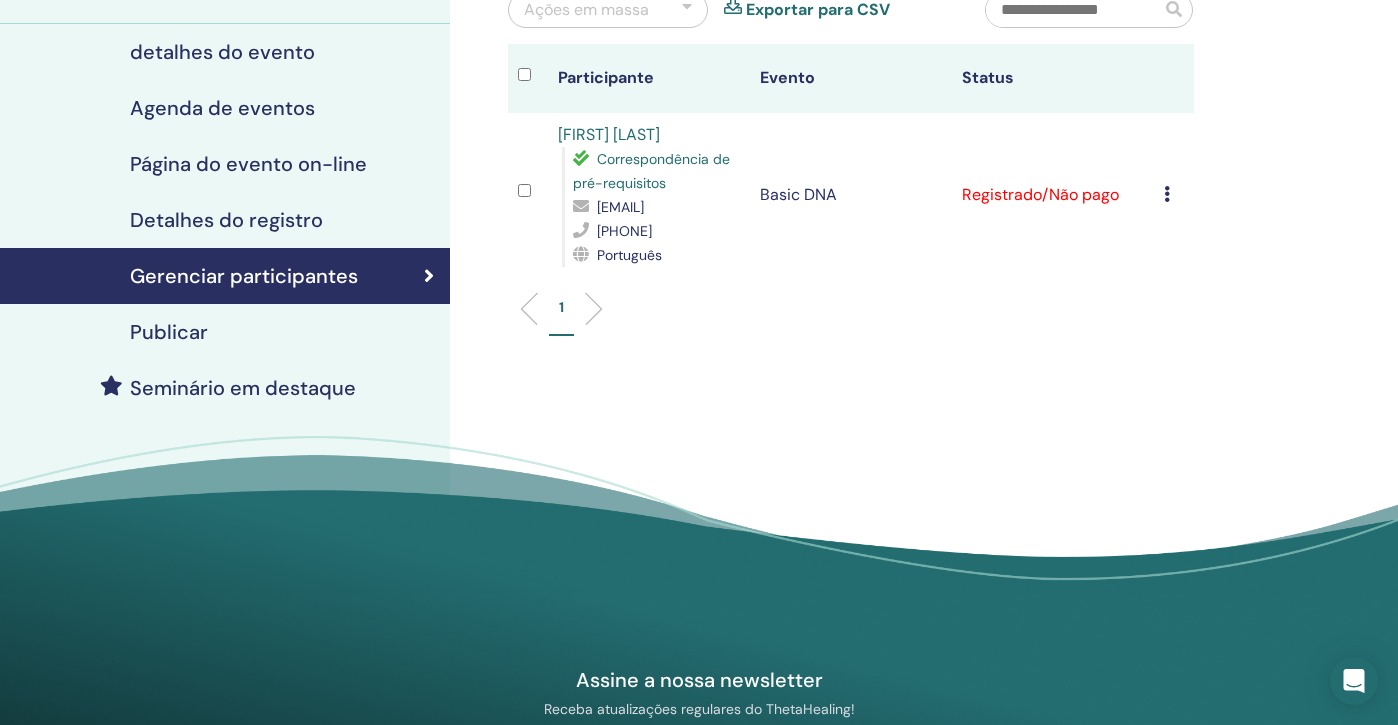 click on "Cancelar registro Não certifique-se automaticamente Marcar como pago Marcar como não pago Marcar como ausente Completar e Certificar Baixar certificado" at bounding box center (1174, 195) 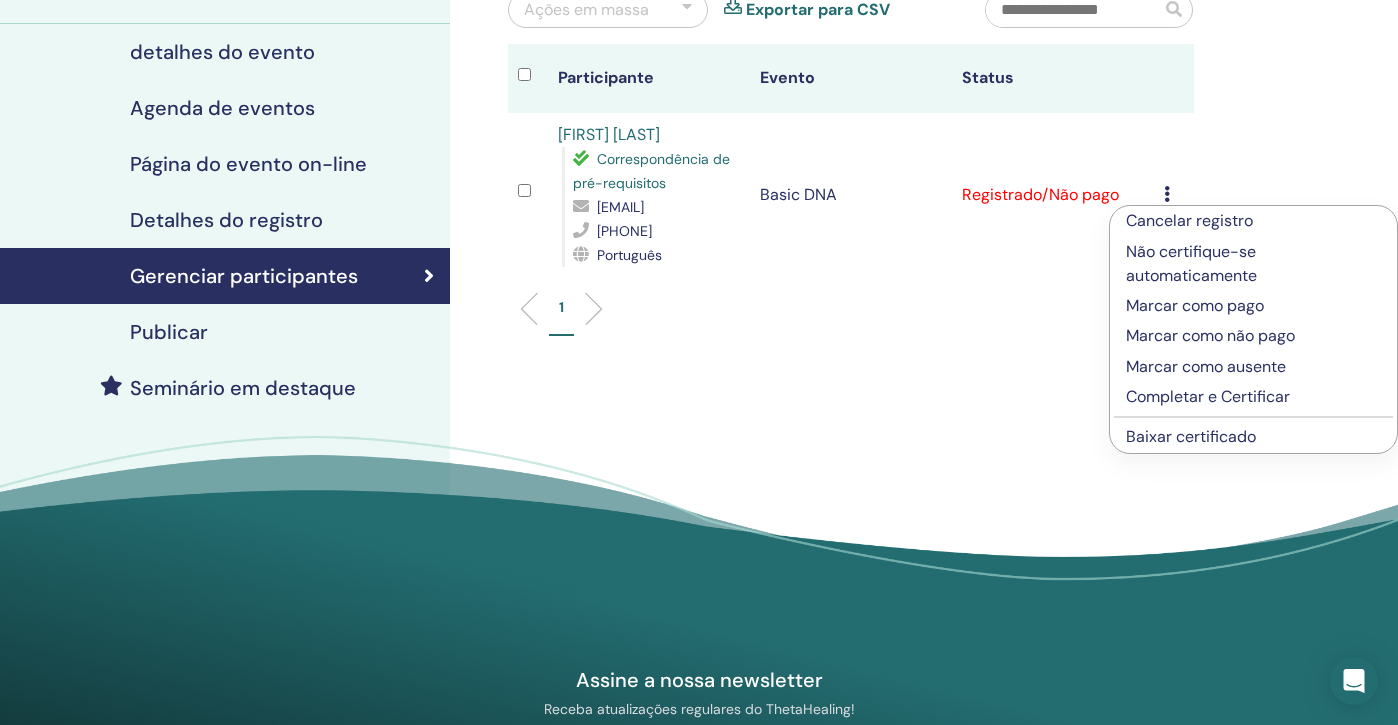 click on "Registrado/Não pago" at bounding box center (1053, 195) 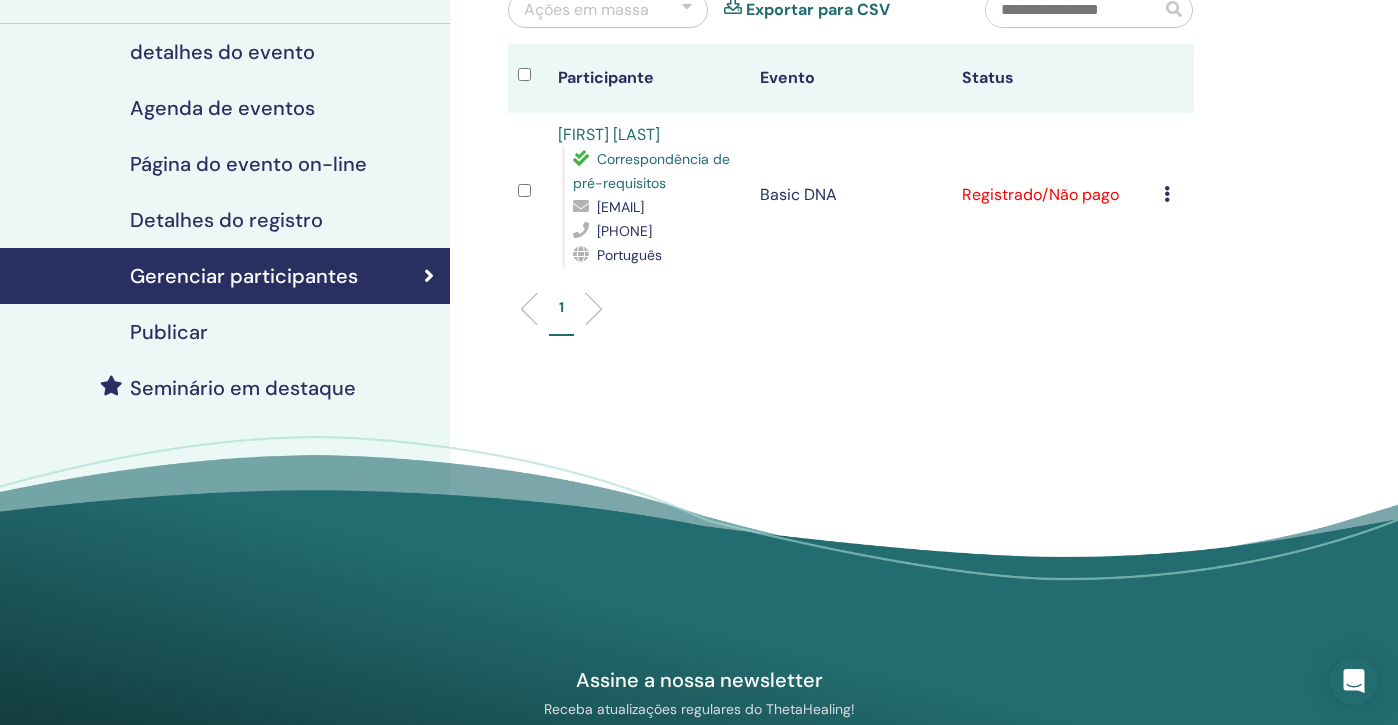 click on "Registrado/Não pago" at bounding box center (1053, 195) 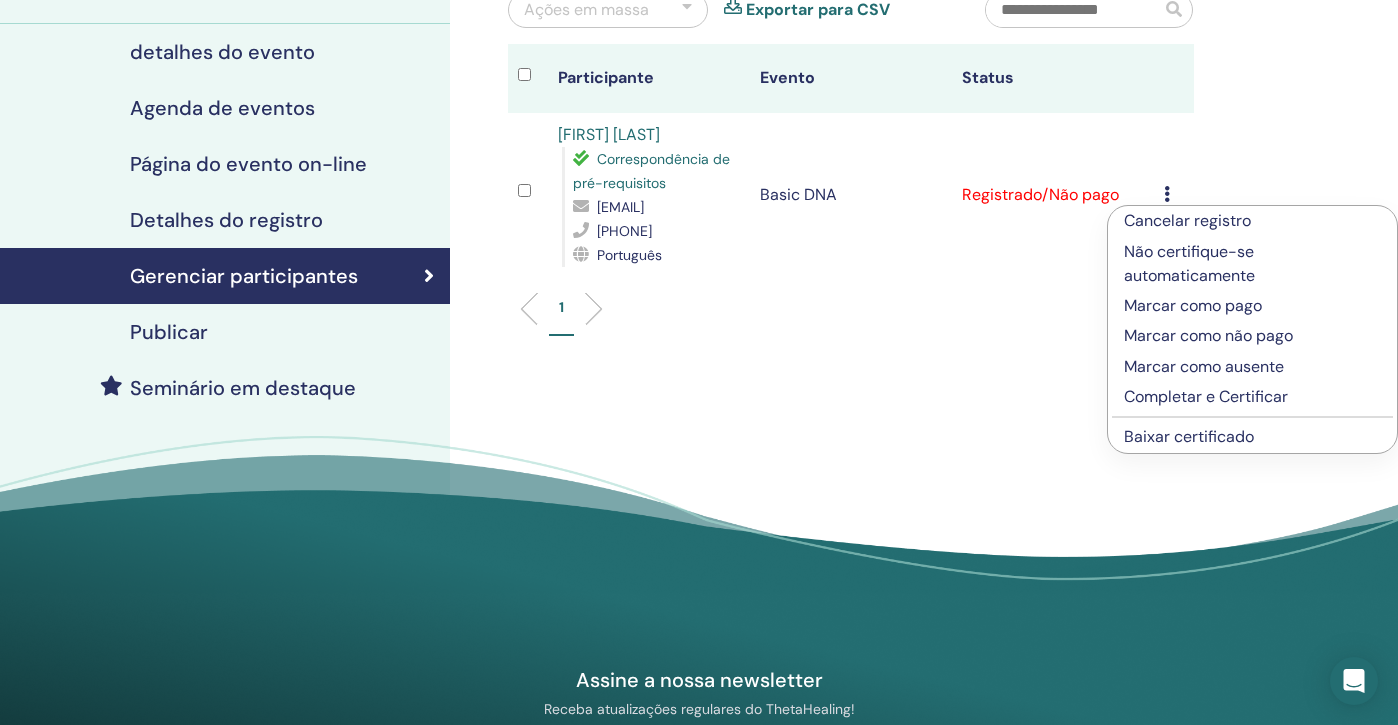 click on "Marcar como pago" at bounding box center (1252, 306) 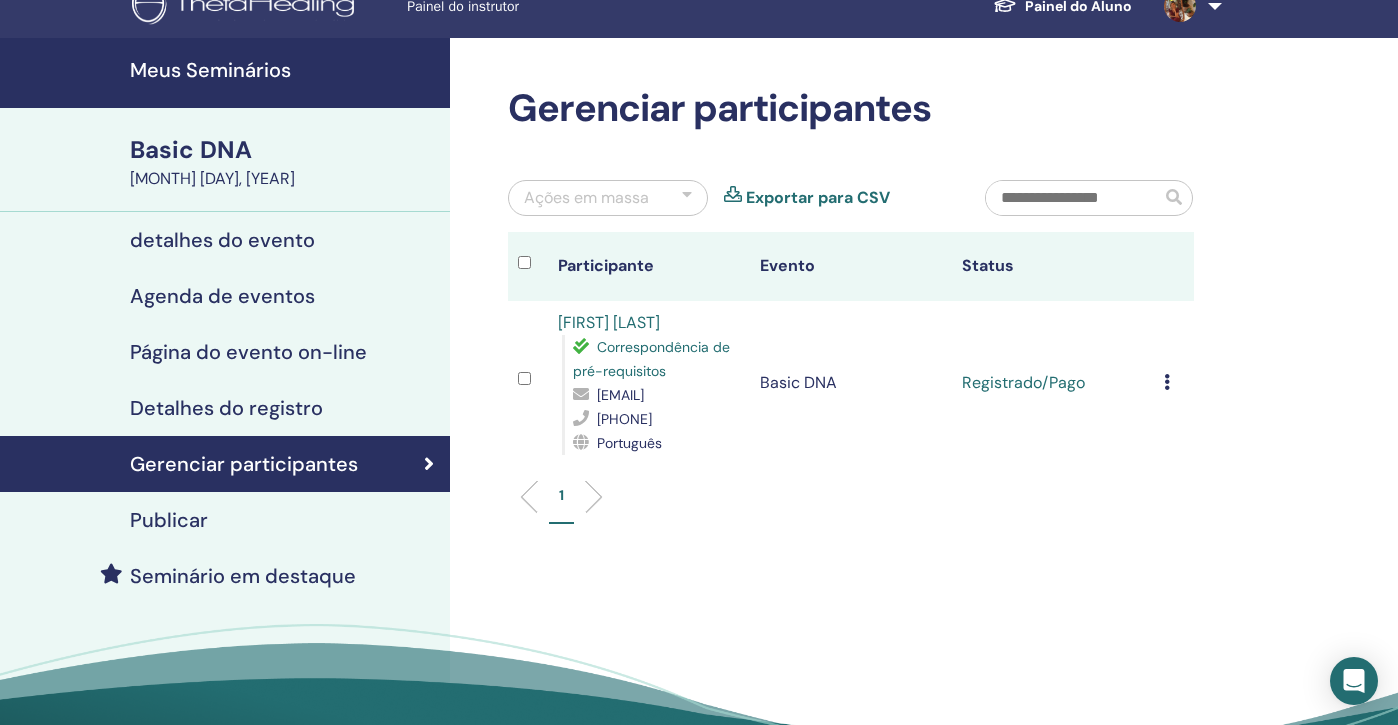 scroll, scrollTop: 0, scrollLeft: 0, axis: both 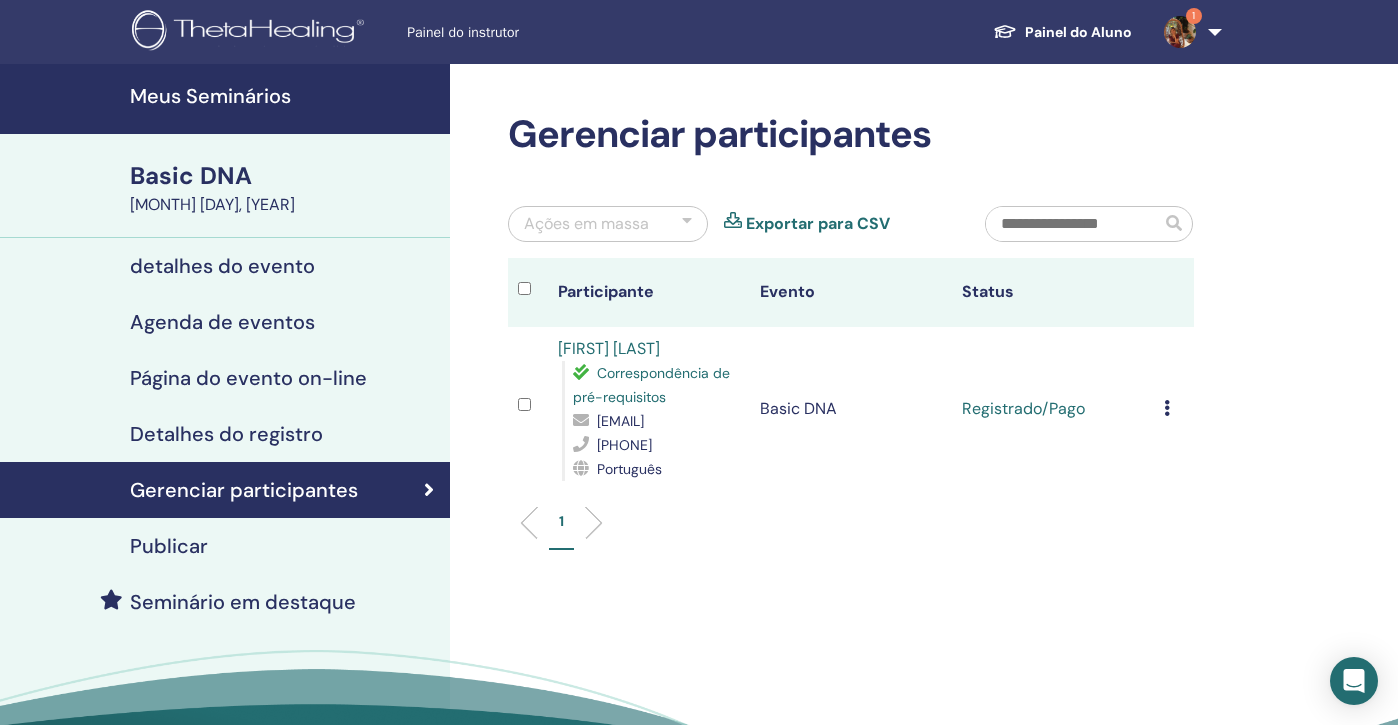 click on "Detalhes do registro" at bounding box center (226, 434) 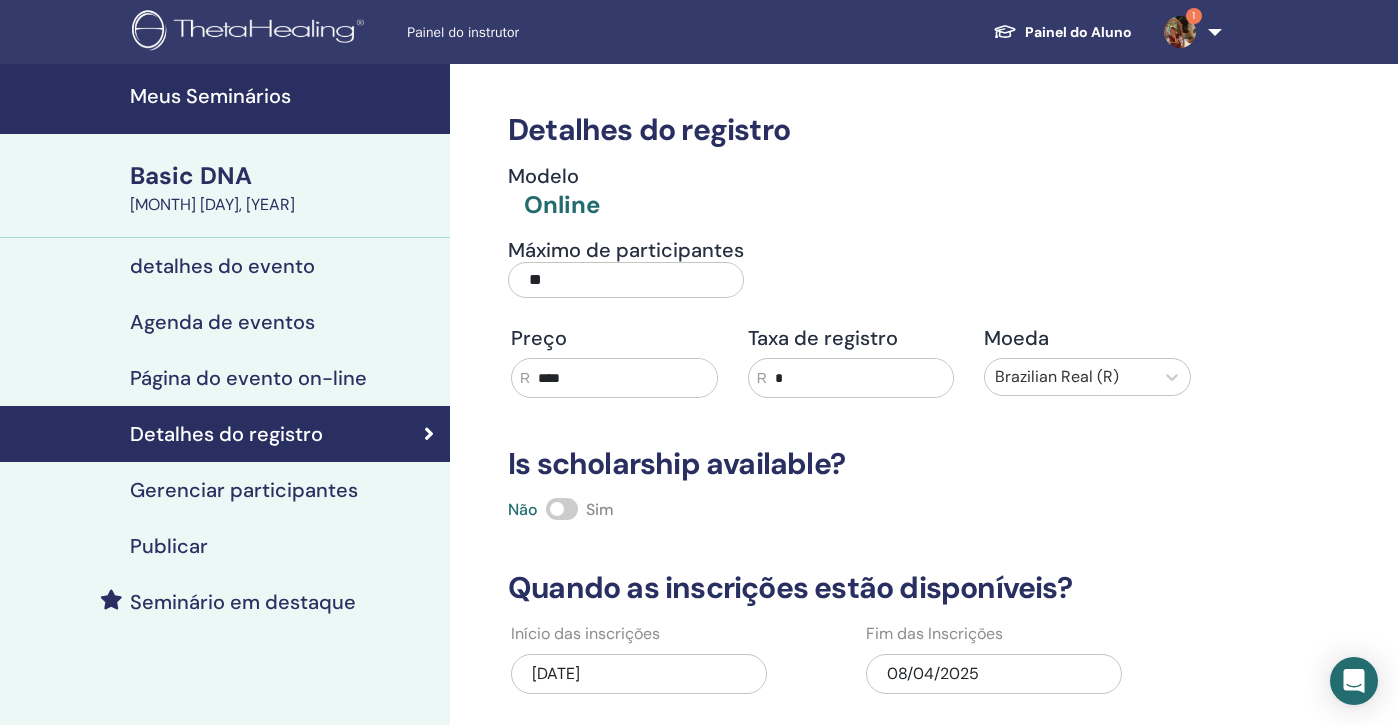 click on "detalhes do evento" at bounding box center (225, 266) 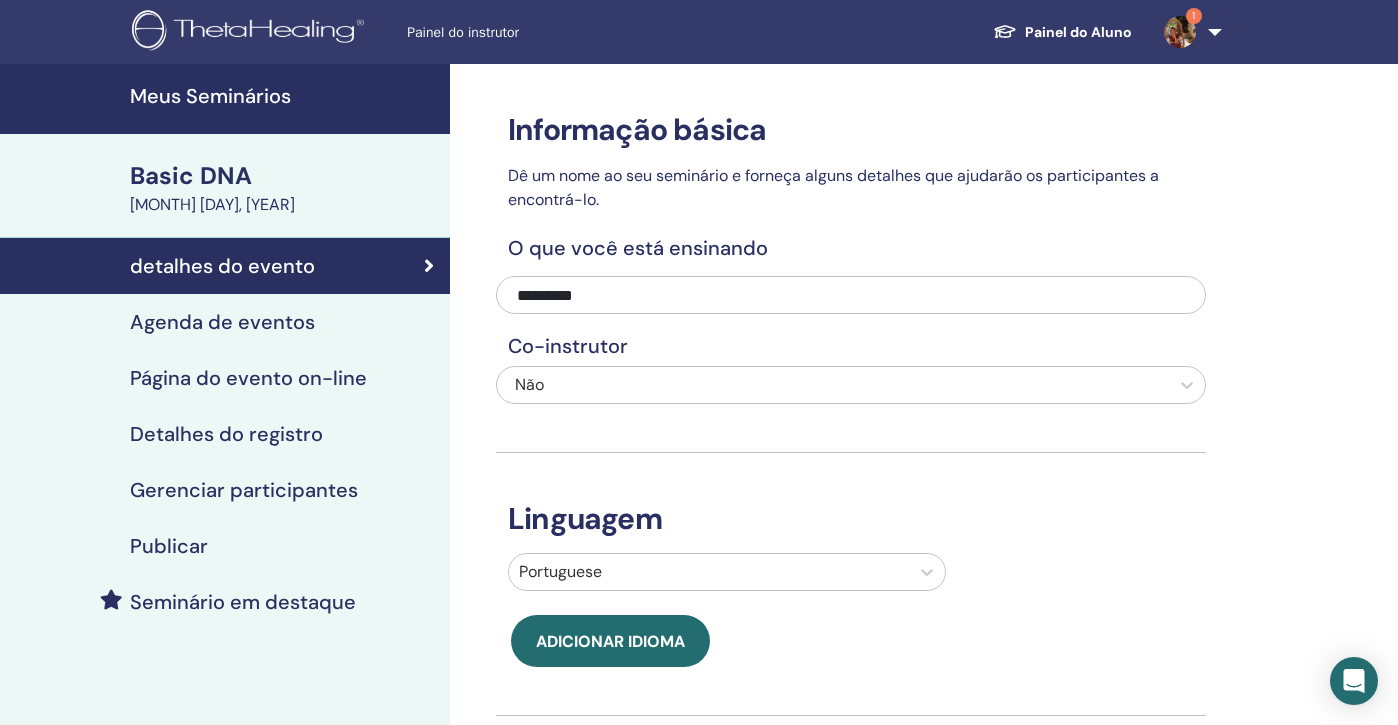 click on "Agenda de eventos" at bounding box center (222, 322) 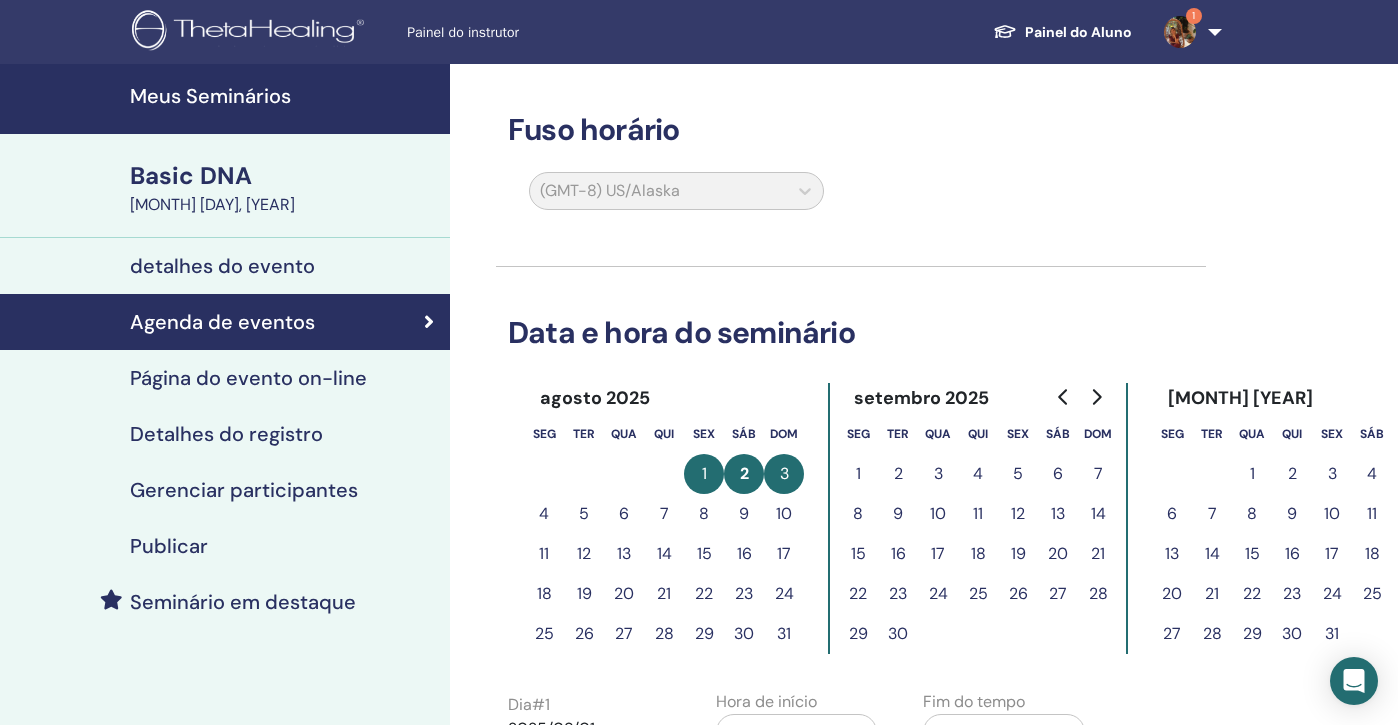 click on "Gerenciar participantes" at bounding box center [244, 490] 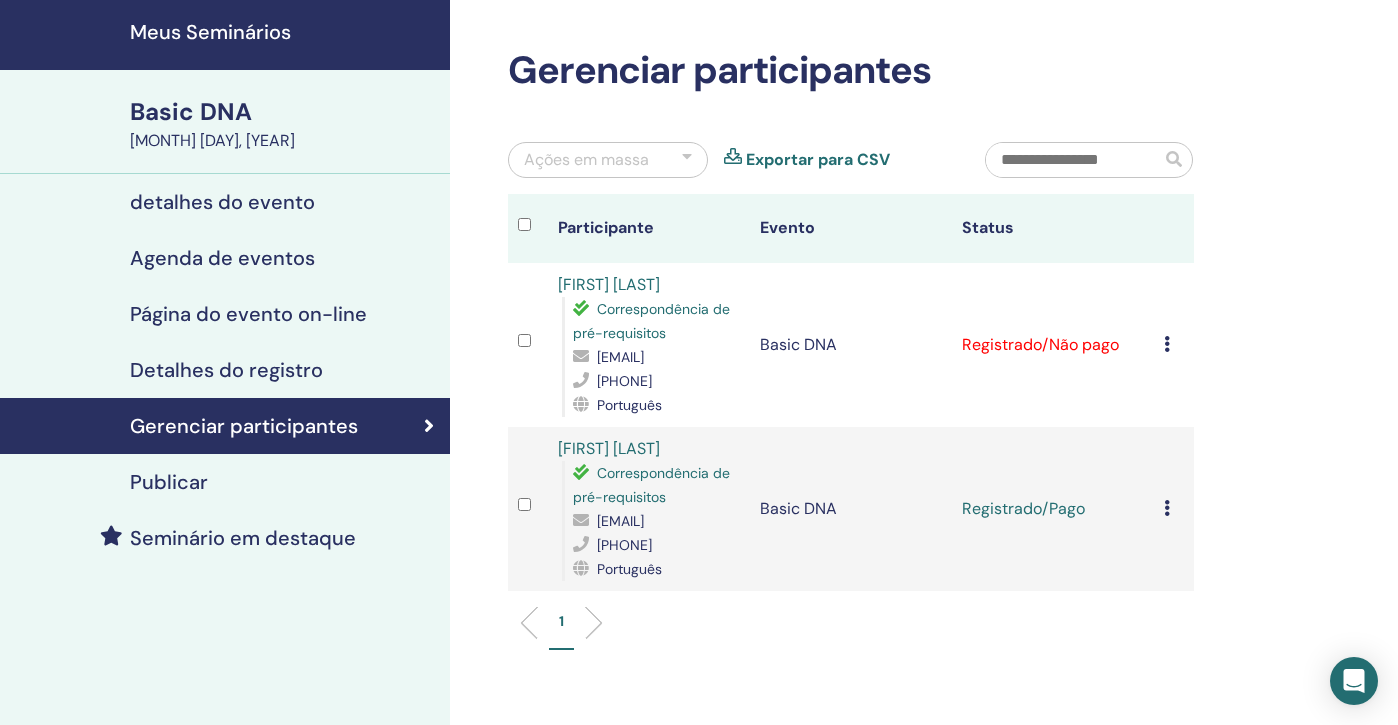 scroll, scrollTop: 69, scrollLeft: 0, axis: vertical 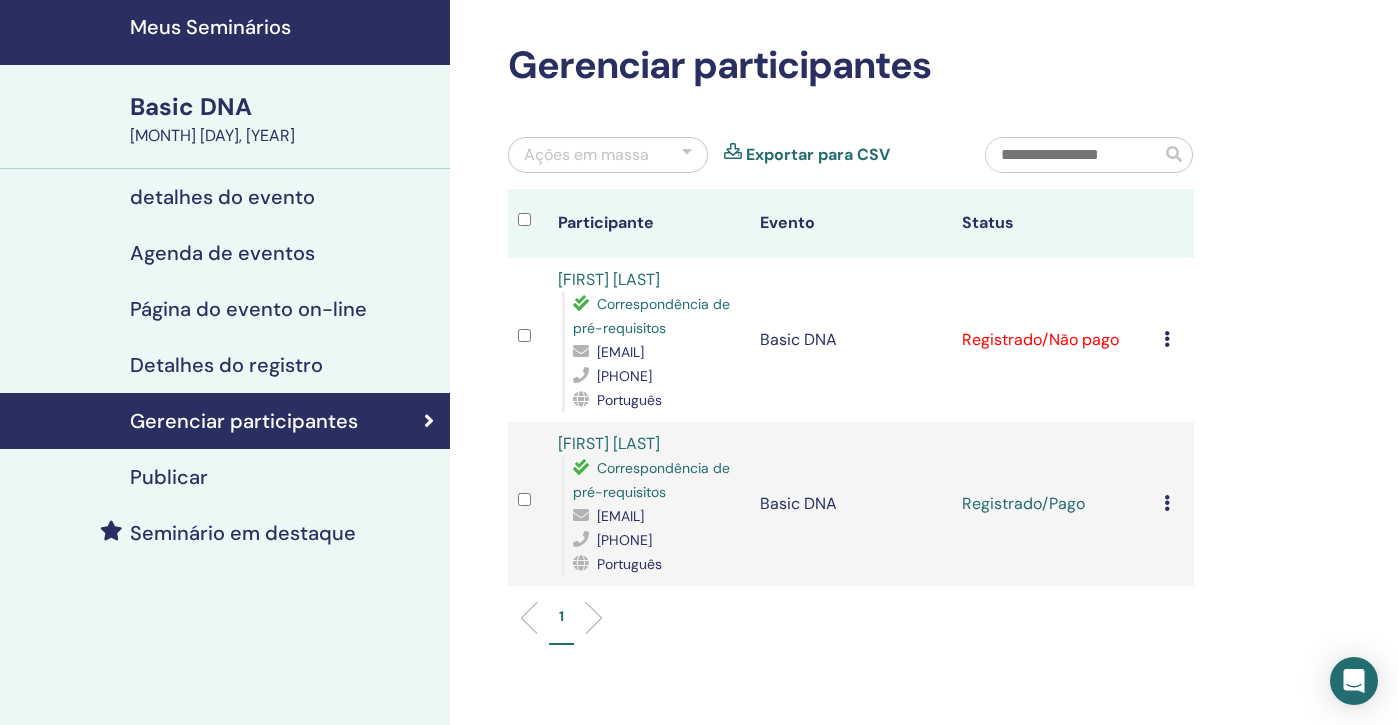 click at bounding box center (1167, 339) 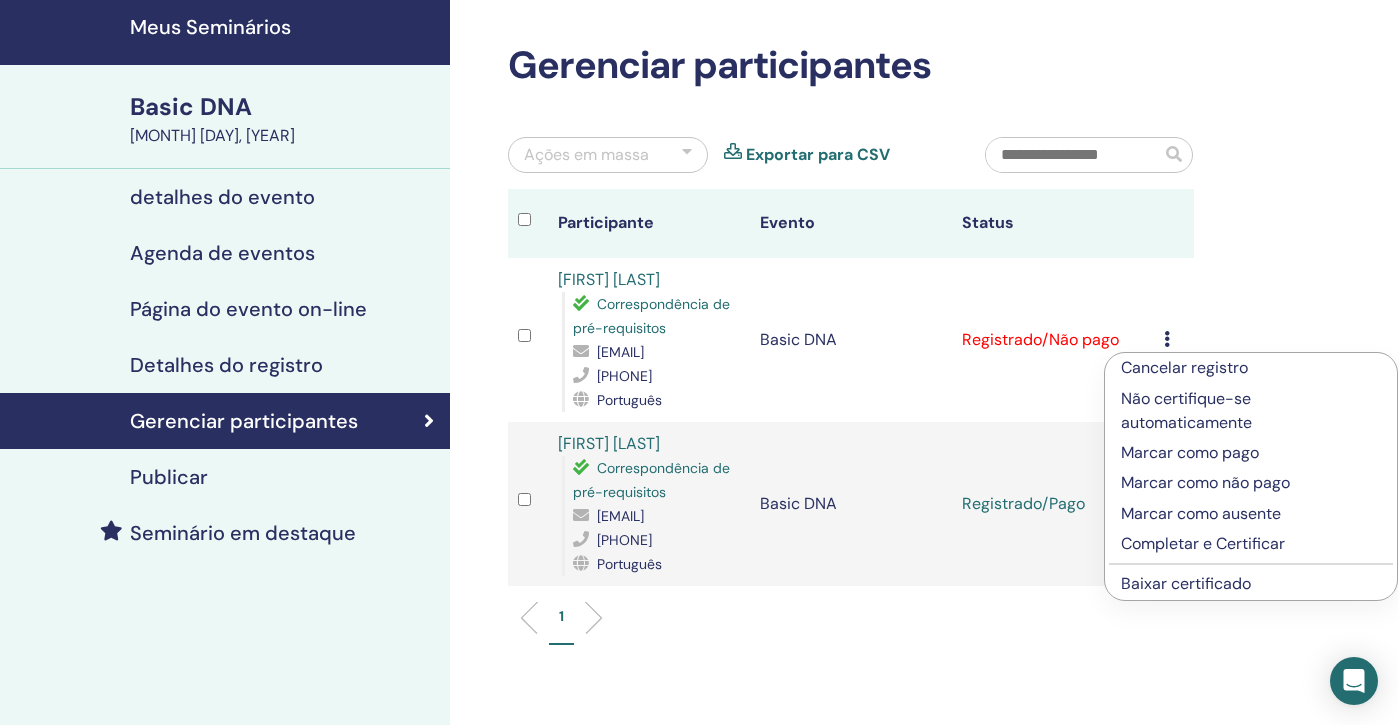 click on "Registrado/Não pago" at bounding box center [1053, 340] 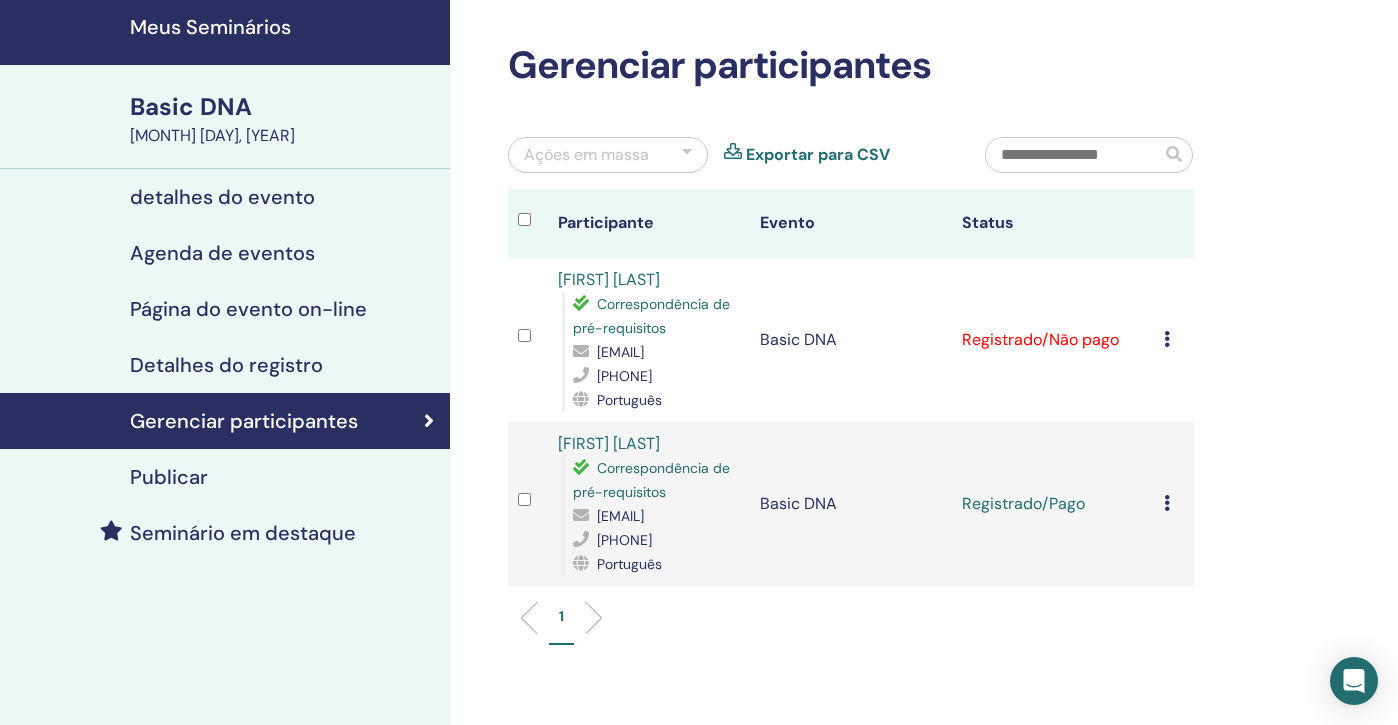 click on "Registrado/Não pago" at bounding box center (1053, 340) 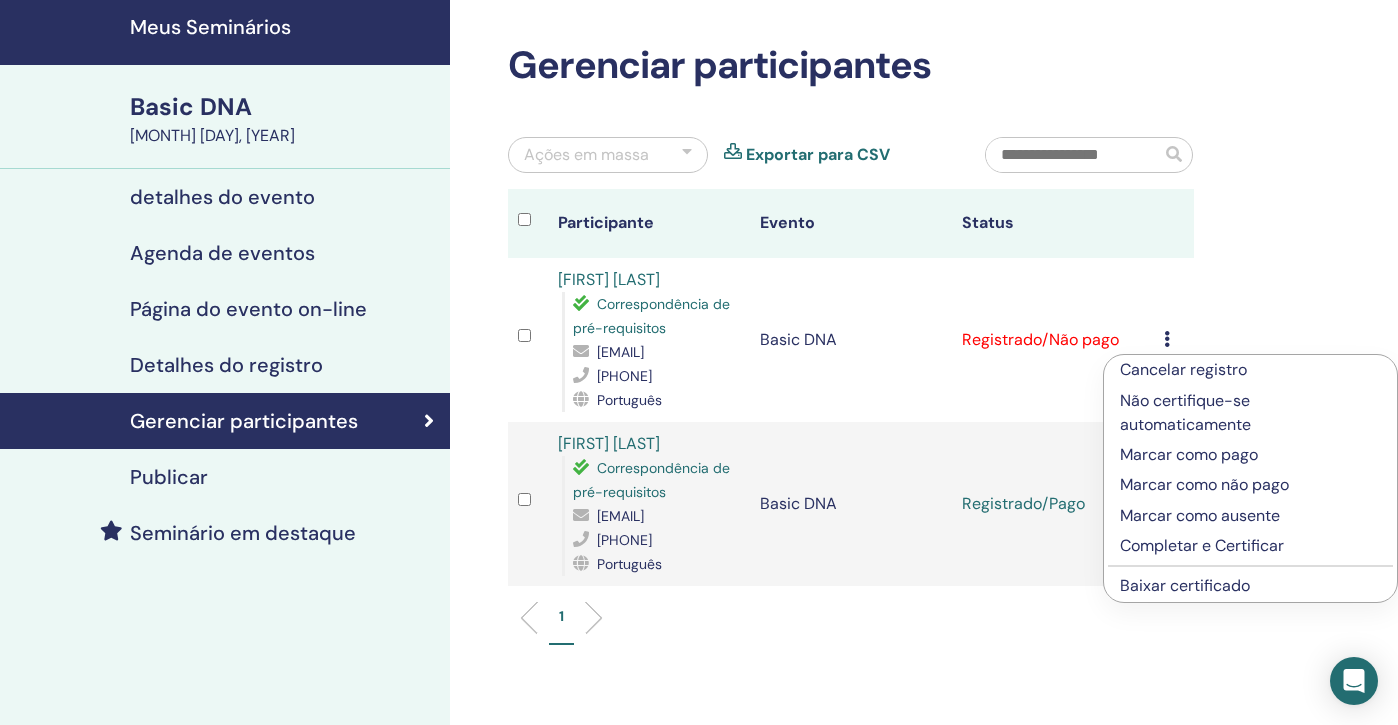 click on "Marcar como pago" at bounding box center [1250, 455] 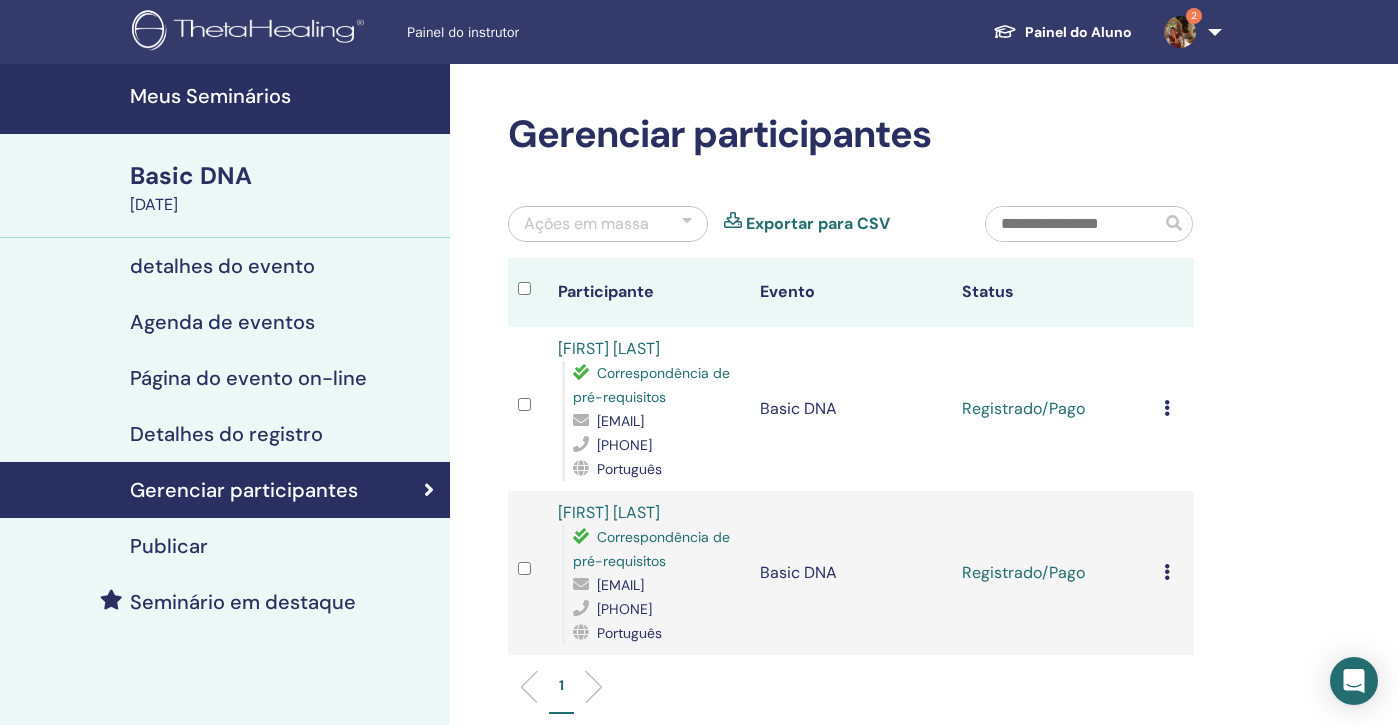 scroll, scrollTop: 69, scrollLeft: 0, axis: vertical 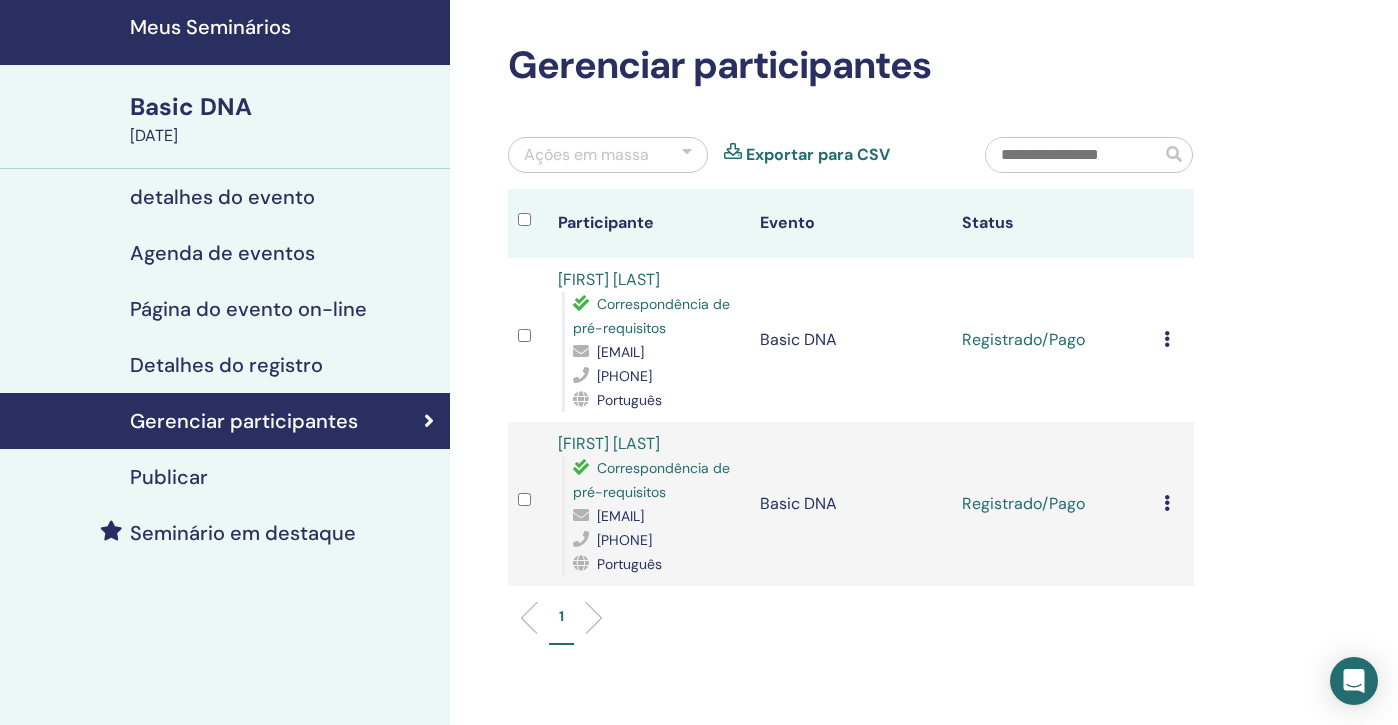 click on "Gerenciar participantes" at bounding box center (244, 421) 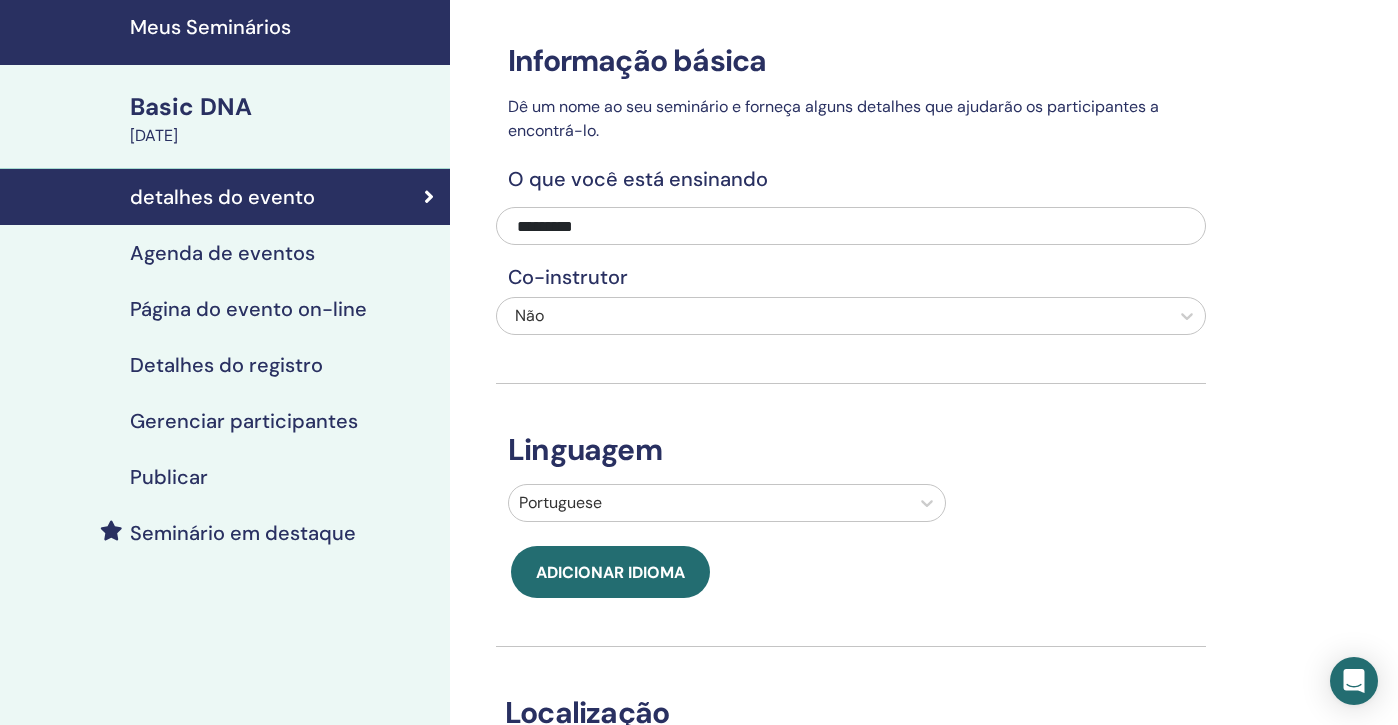 click on "Gerenciar participantes" at bounding box center (244, 421) 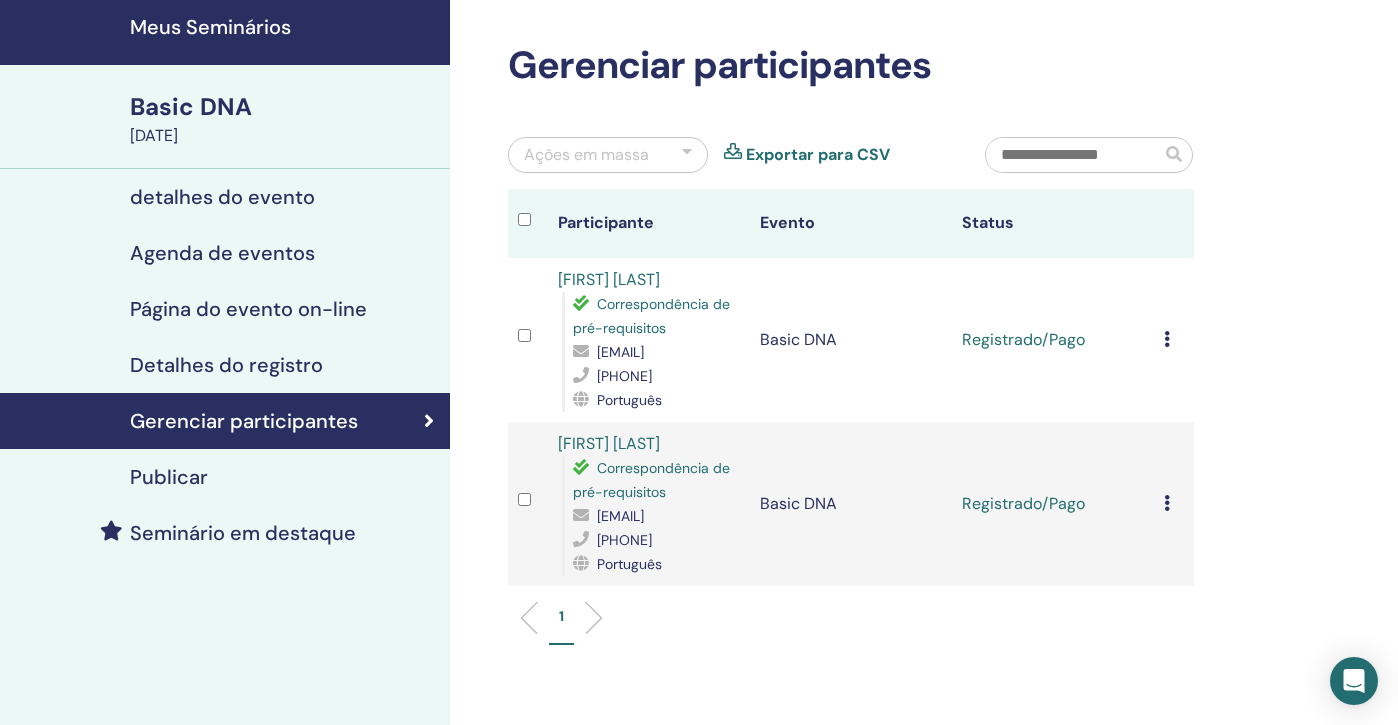 click on "detalhes do evento" at bounding box center (222, 197) 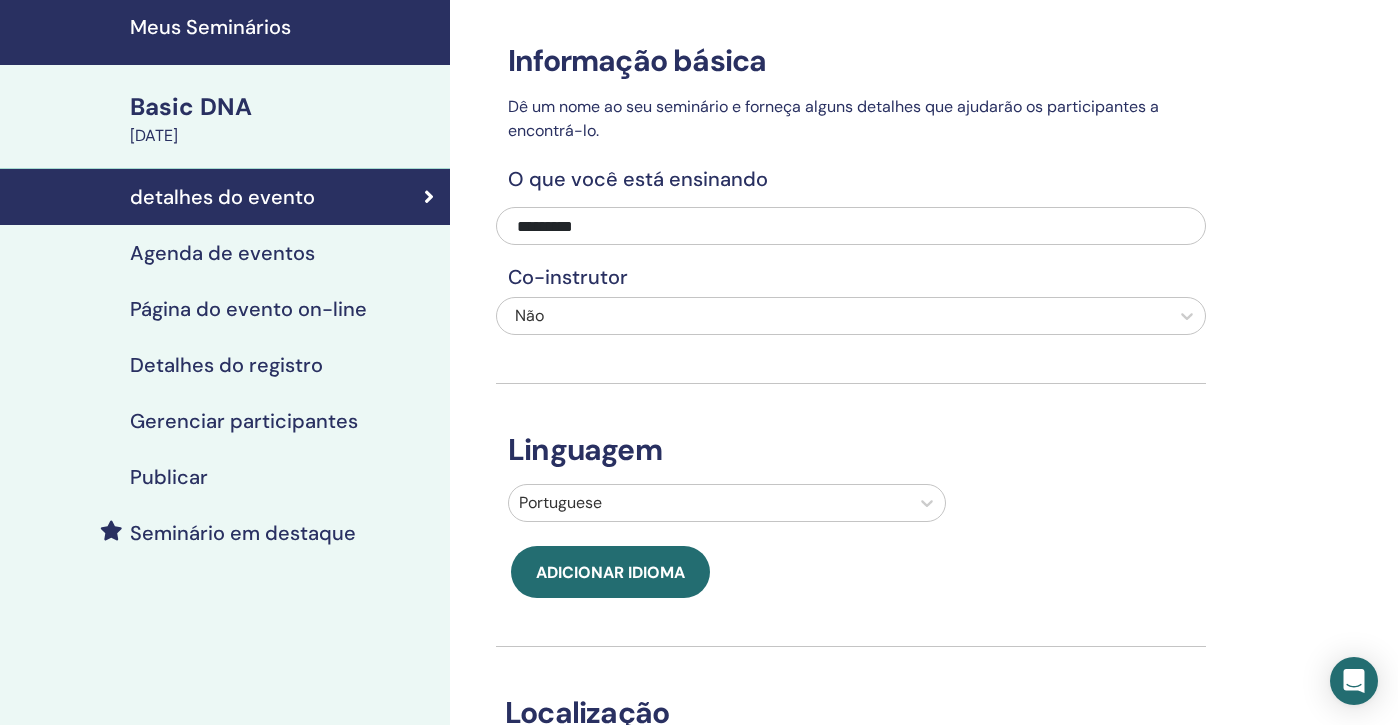 click on "Gerenciar participantes" at bounding box center [244, 421] 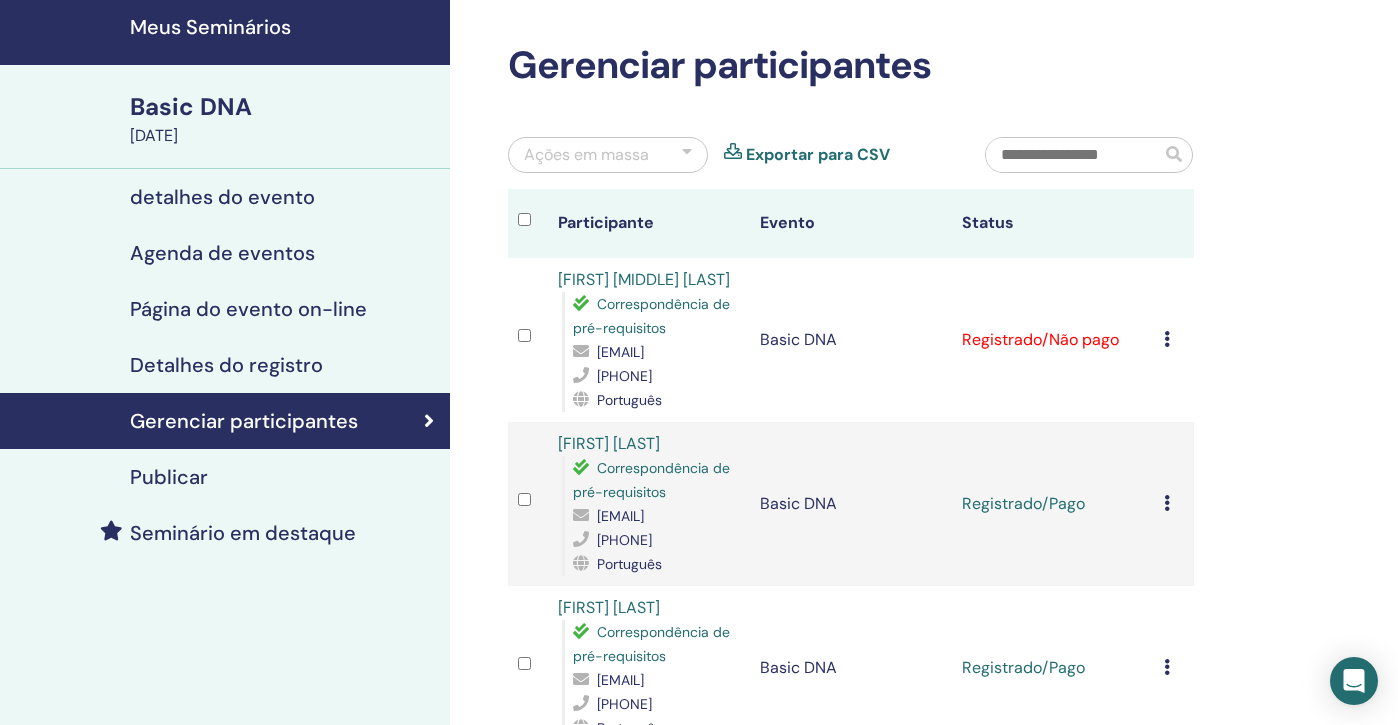 click at bounding box center (1167, 339) 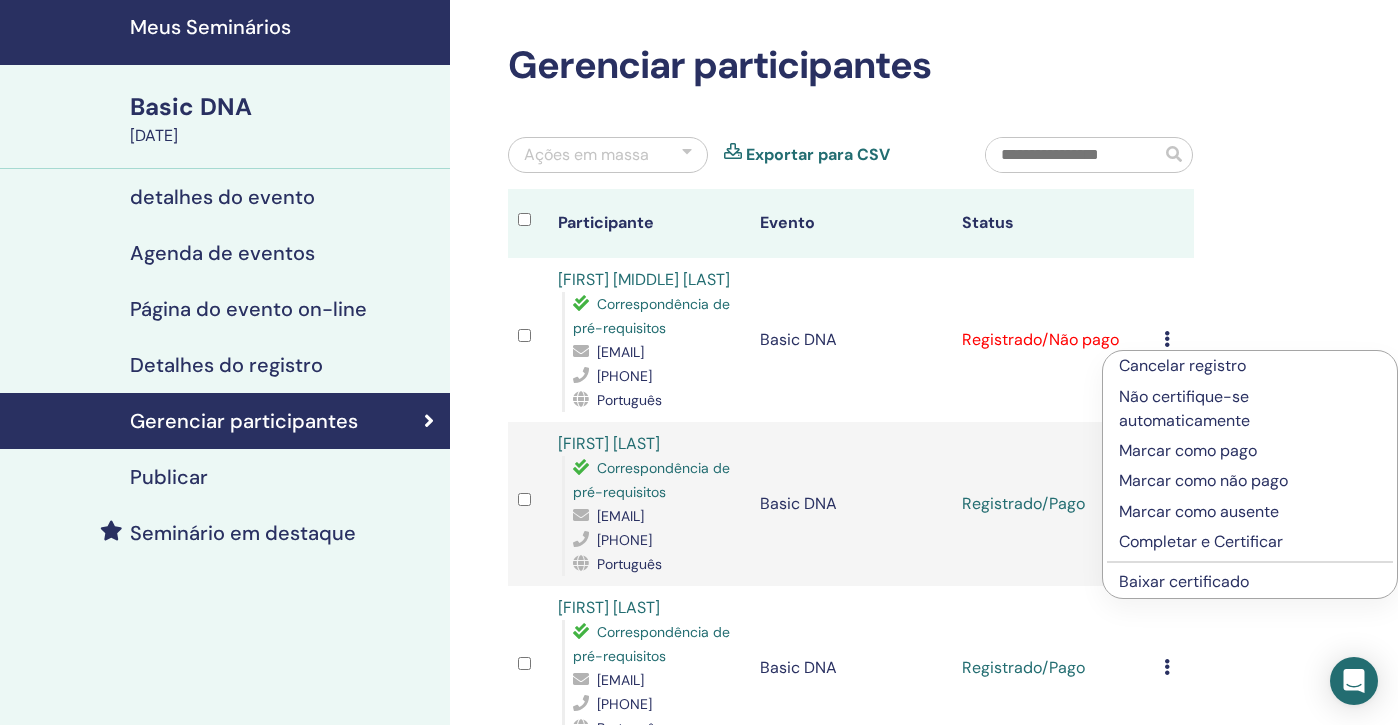 click on "Marcar como pago" at bounding box center (1250, 451) 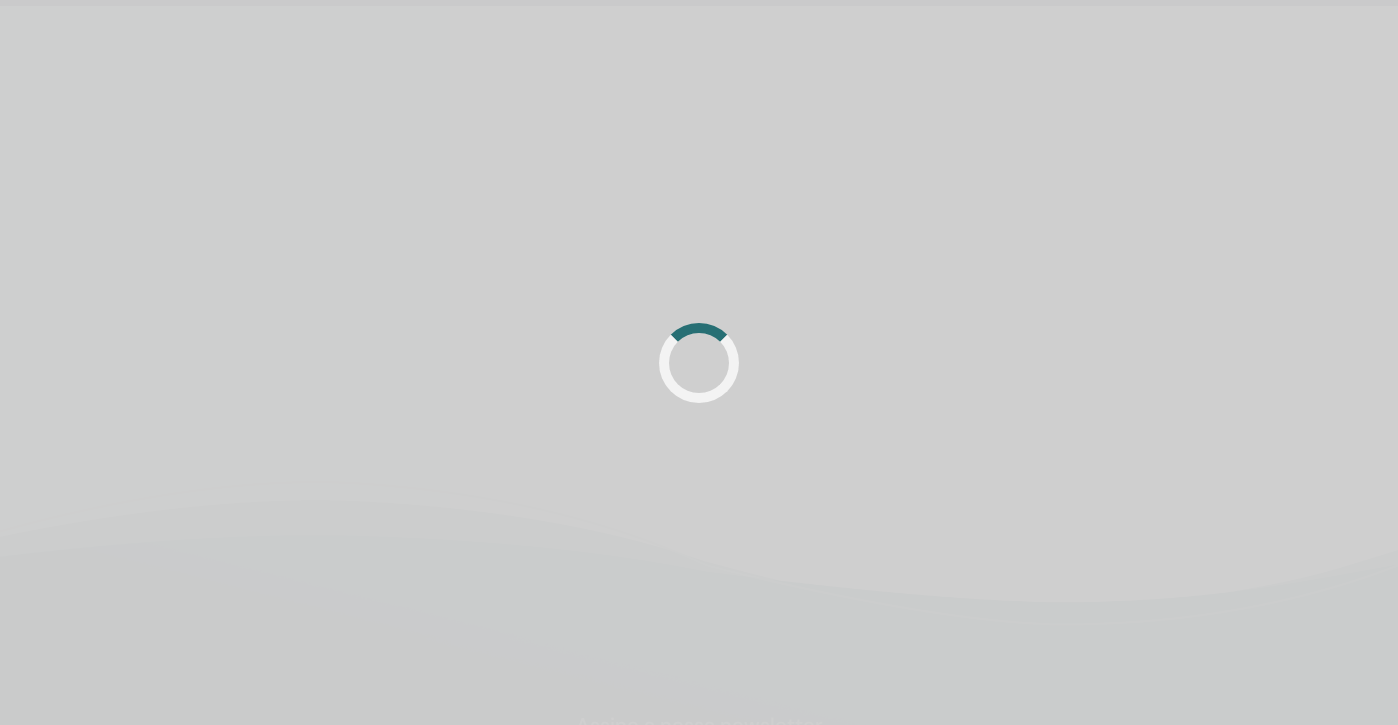 scroll, scrollTop: 69, scrollLeft: 0, axis: vertical 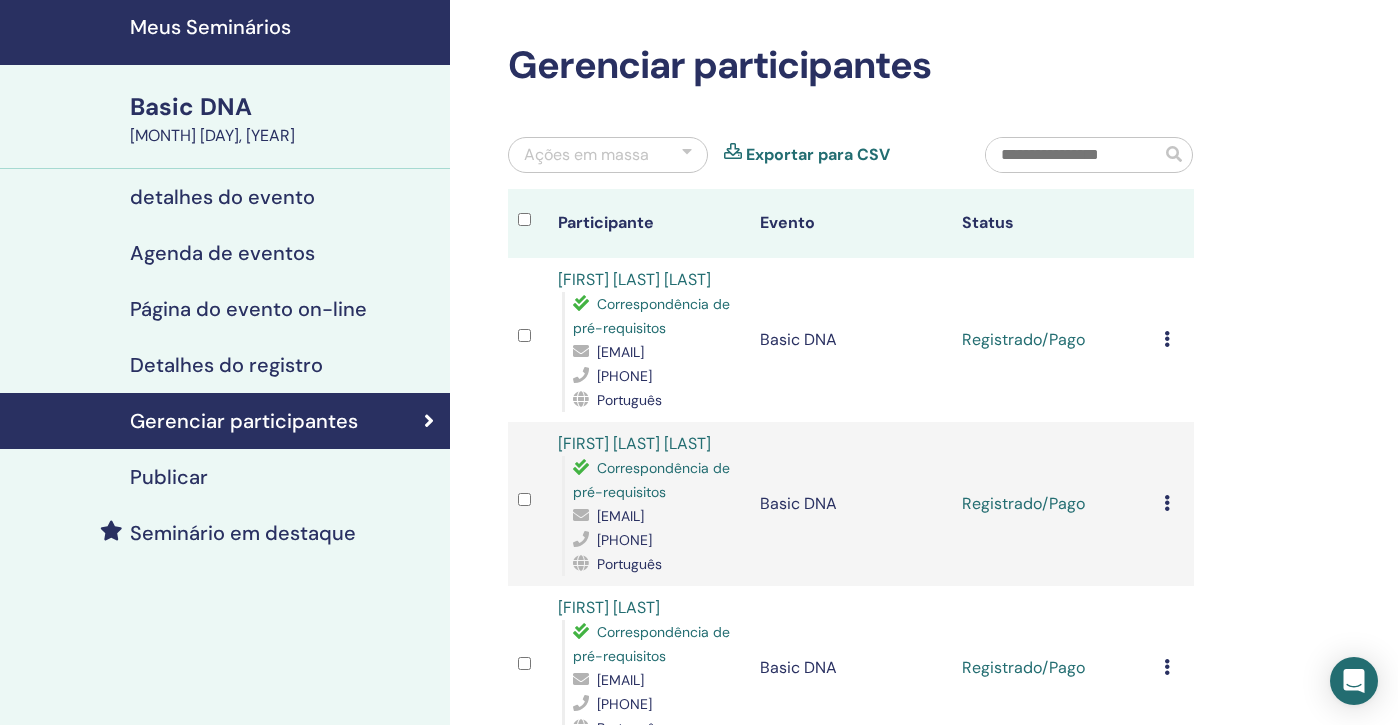 click on "Detalhes do registro" at bounding box center [226, 365] 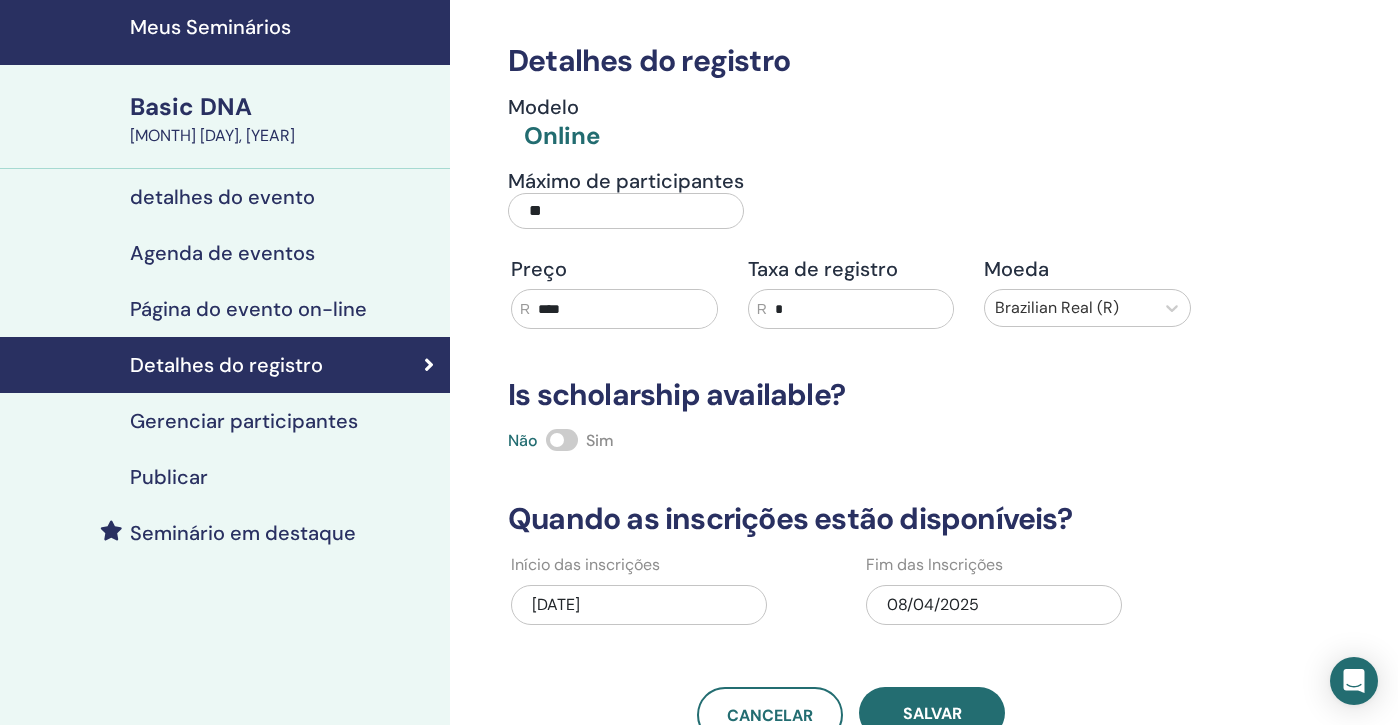 click on "Gerenciar participantes" at bounding box center [244, 421] 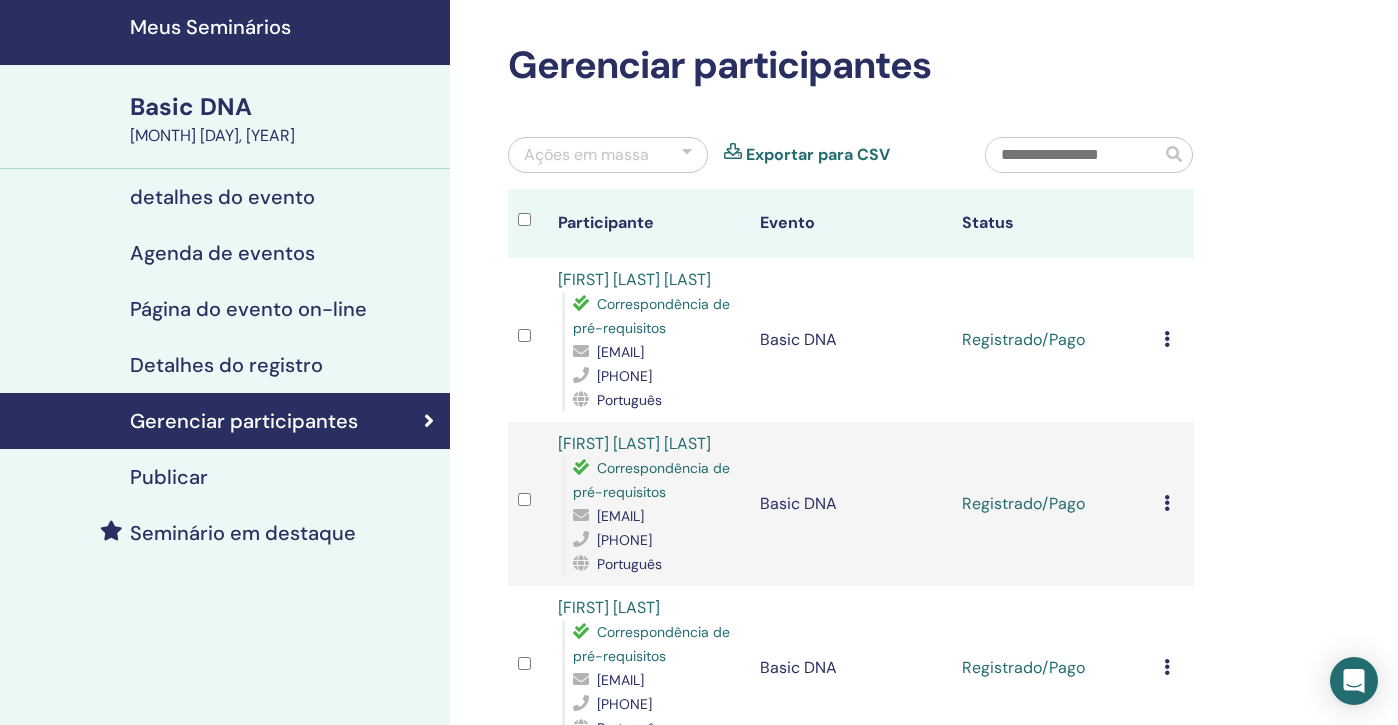 click on "detalhes do evento" at bounding box center (222, 197) 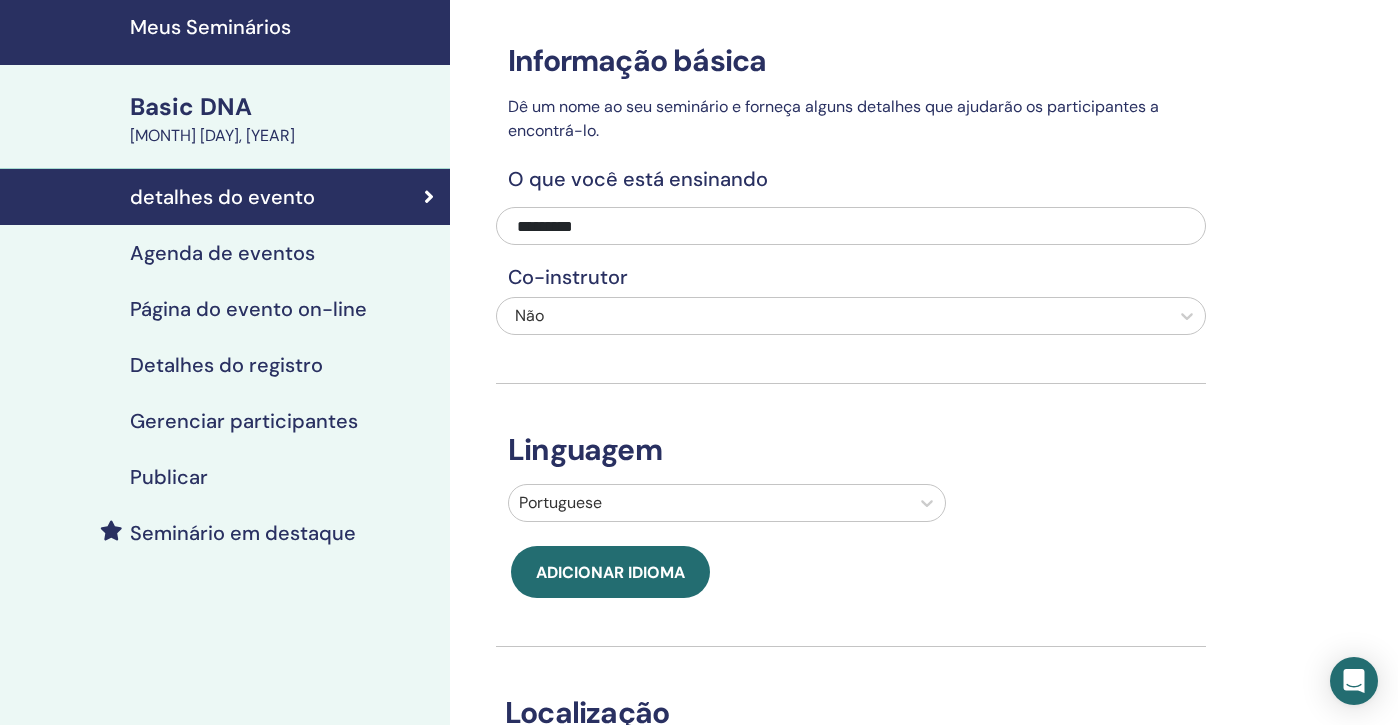 click on "Gerenciar participantes" at bounding box center (244, 421) 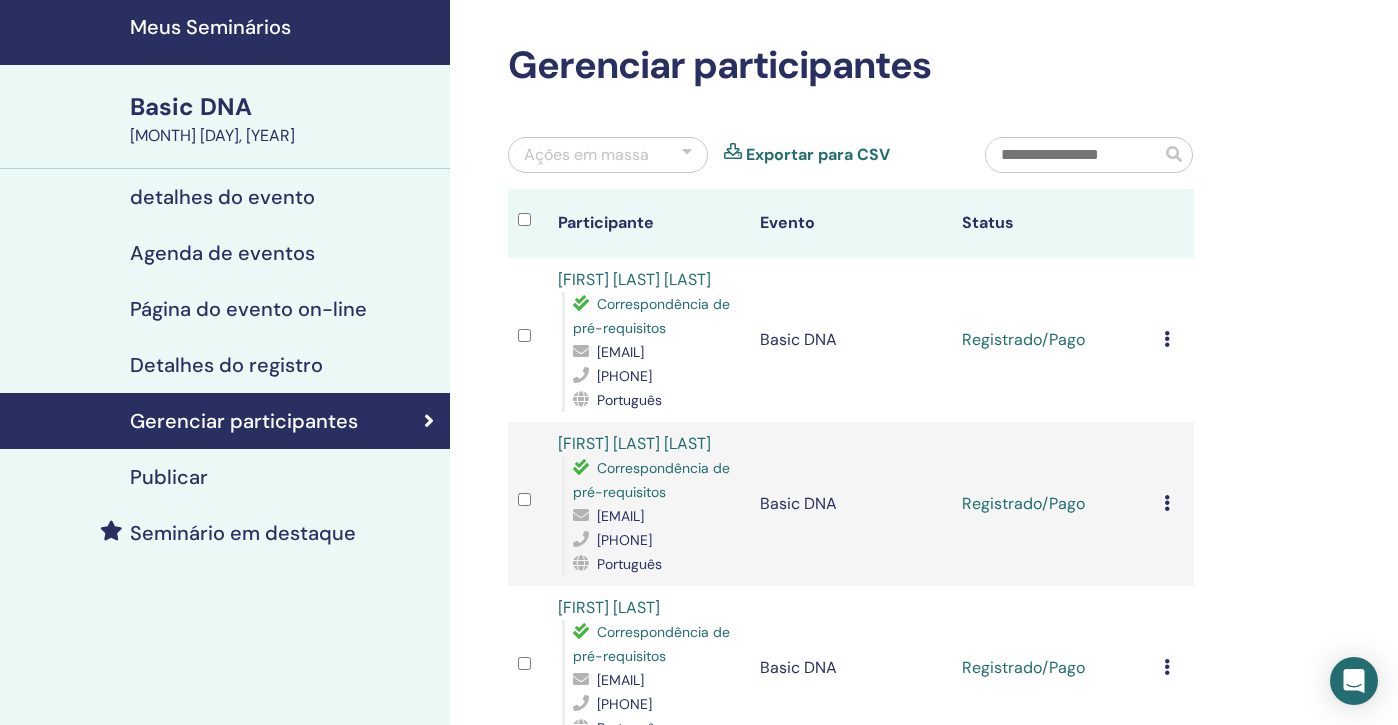 click on "detalhes do evento" at bounding box center [222, 197] 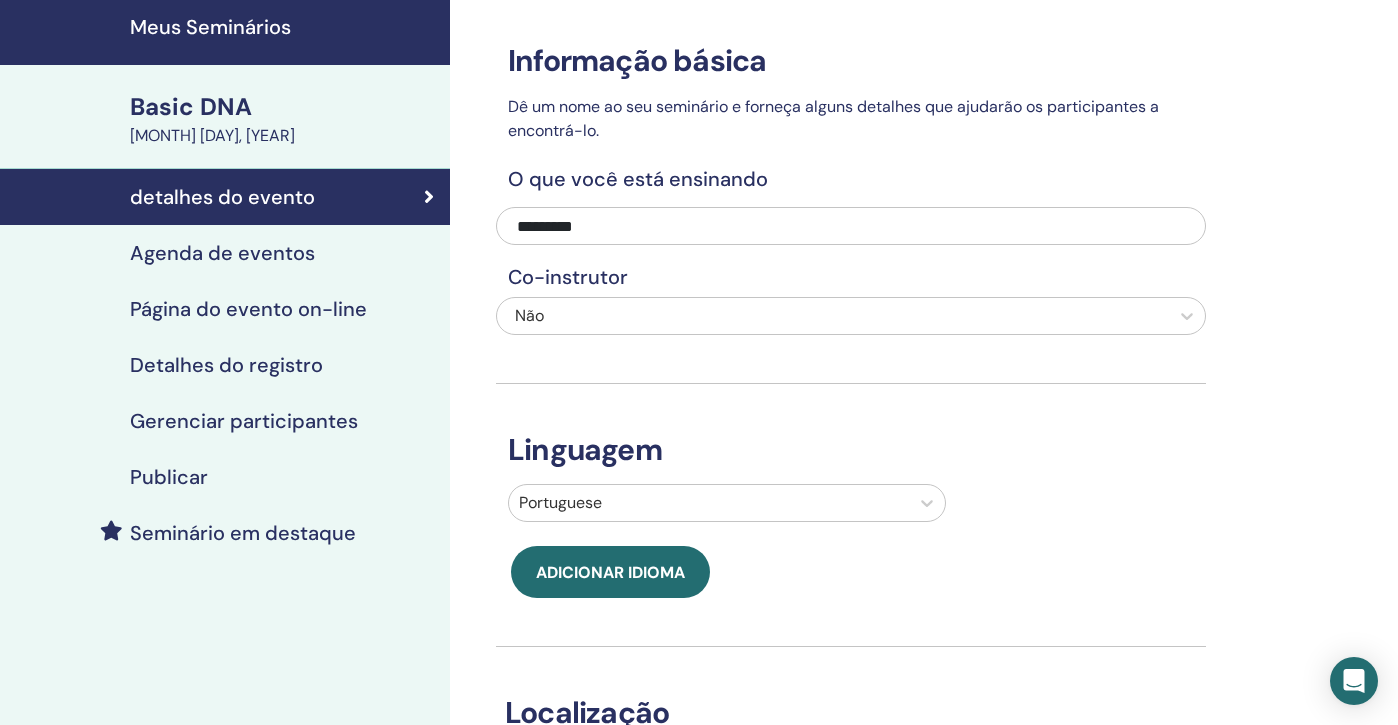 click on "Gerenciar participantes" at bounding box center (244, 421) 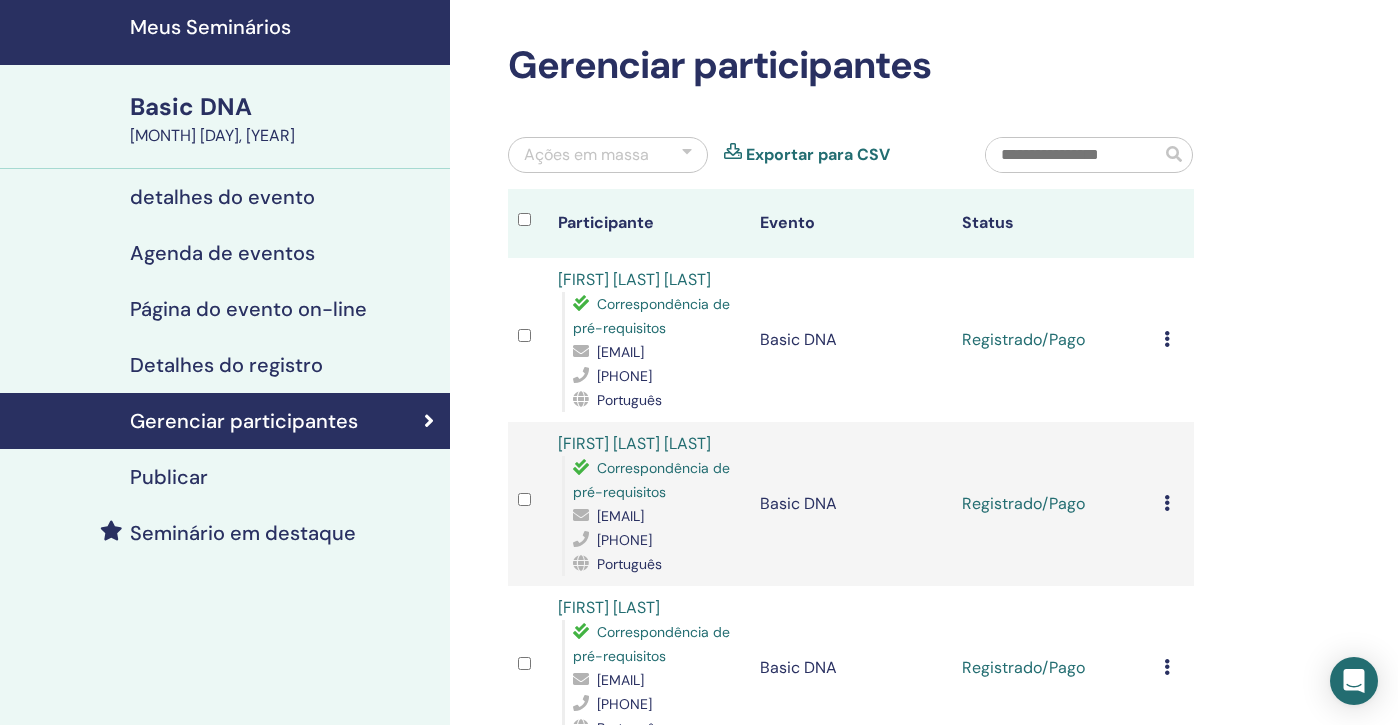 click on "detalhes do evento" at bounding box center (225, 197) 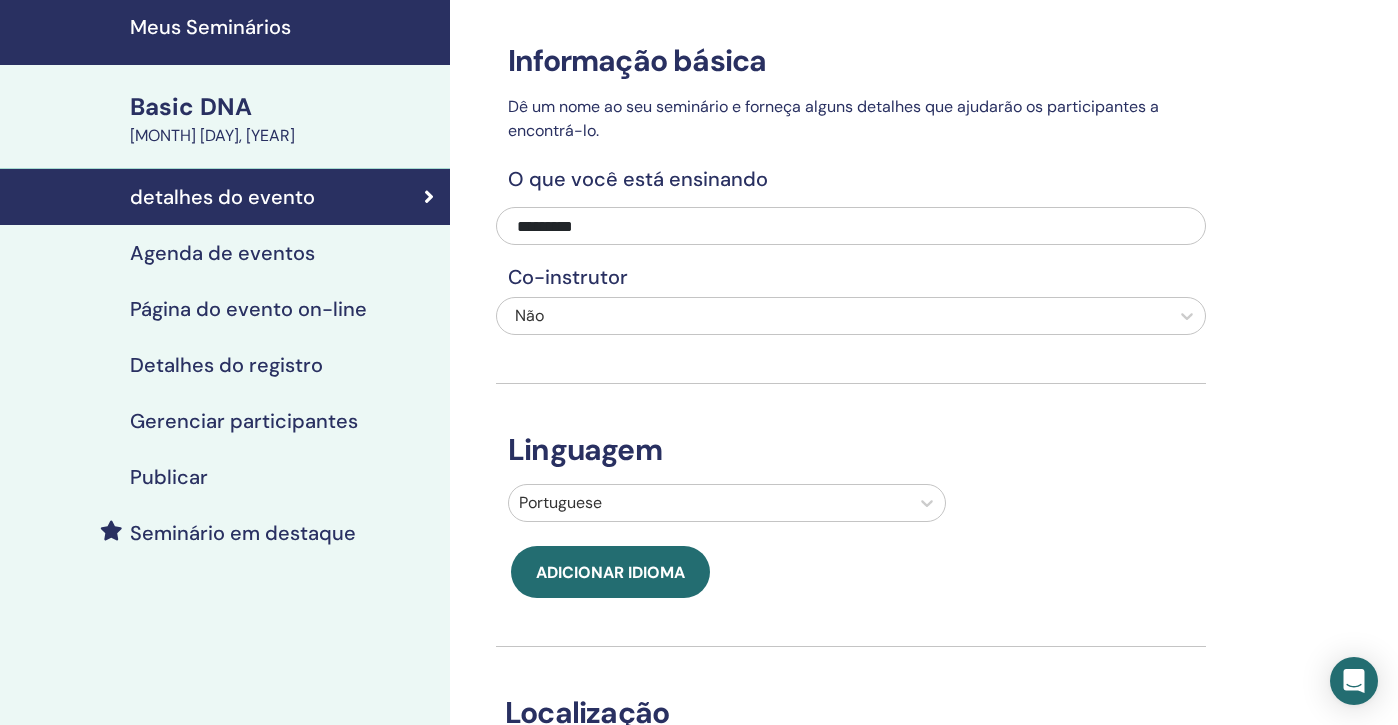 click on "Gerenciar participantes" at bounding box center (244, 421) 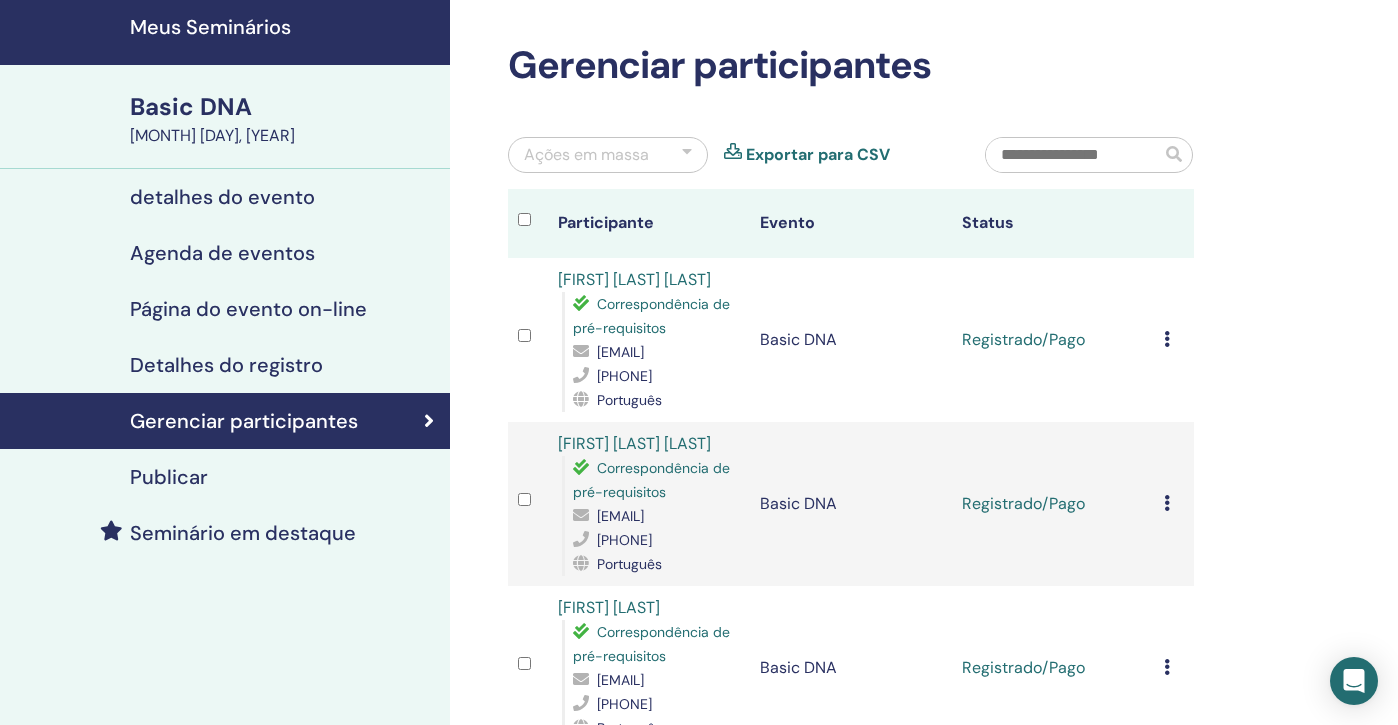 click on "detalhes do evento" at bounding box center [222, 197] 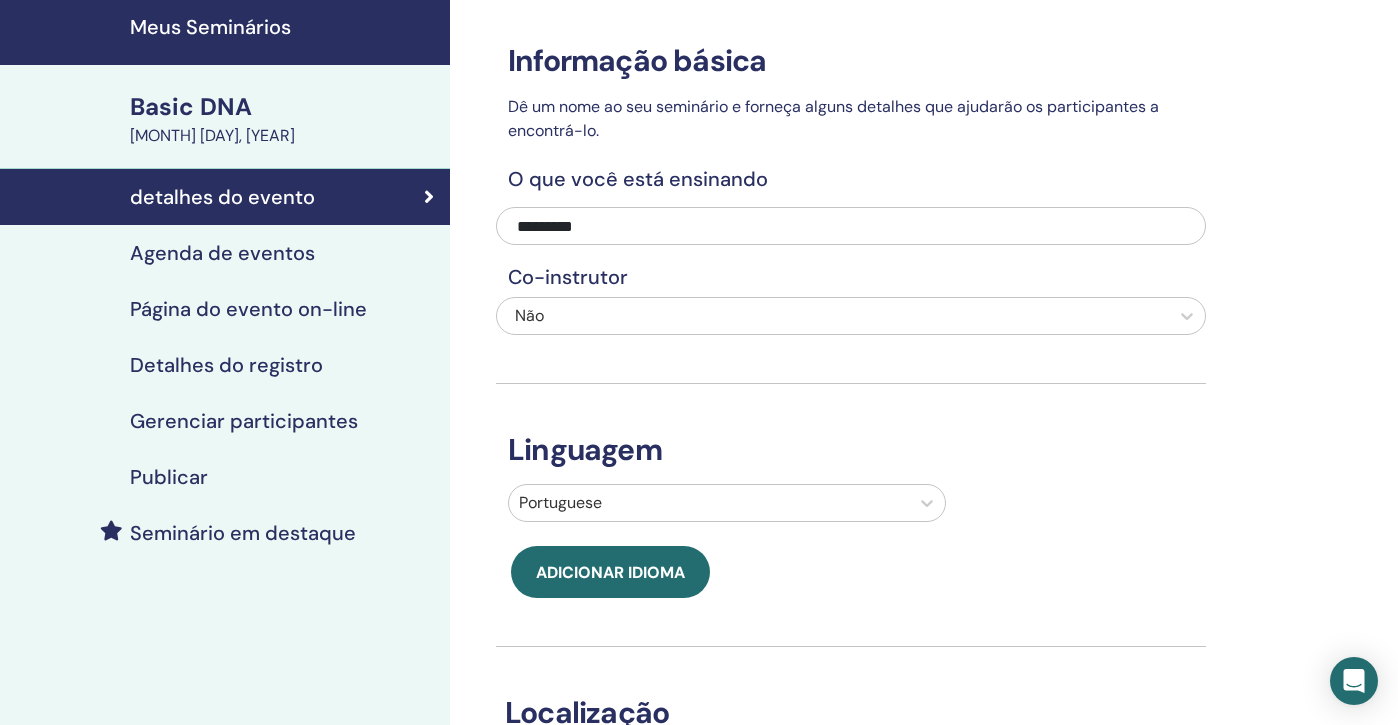 click on "Gerenciar participantes" at bounding box center [244, 421] 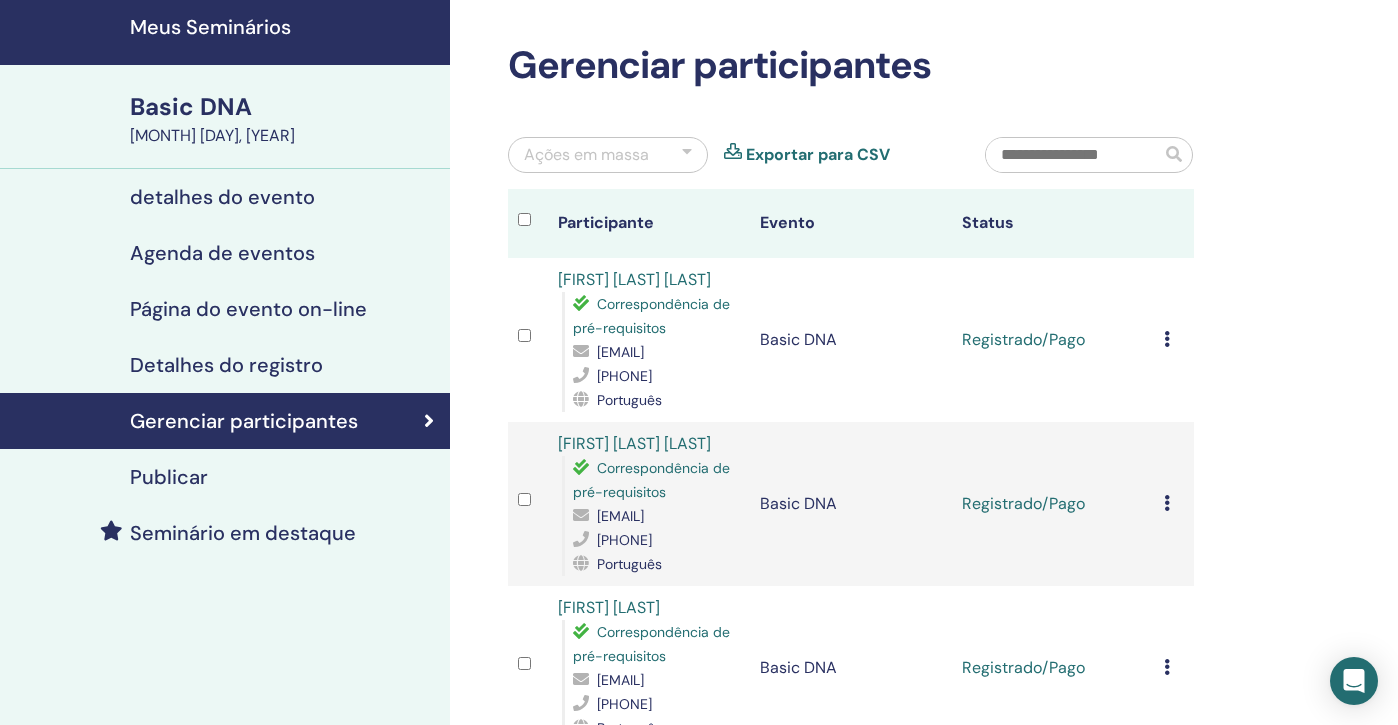 click on "detalhes do evento" at bounding box center (225, 197) 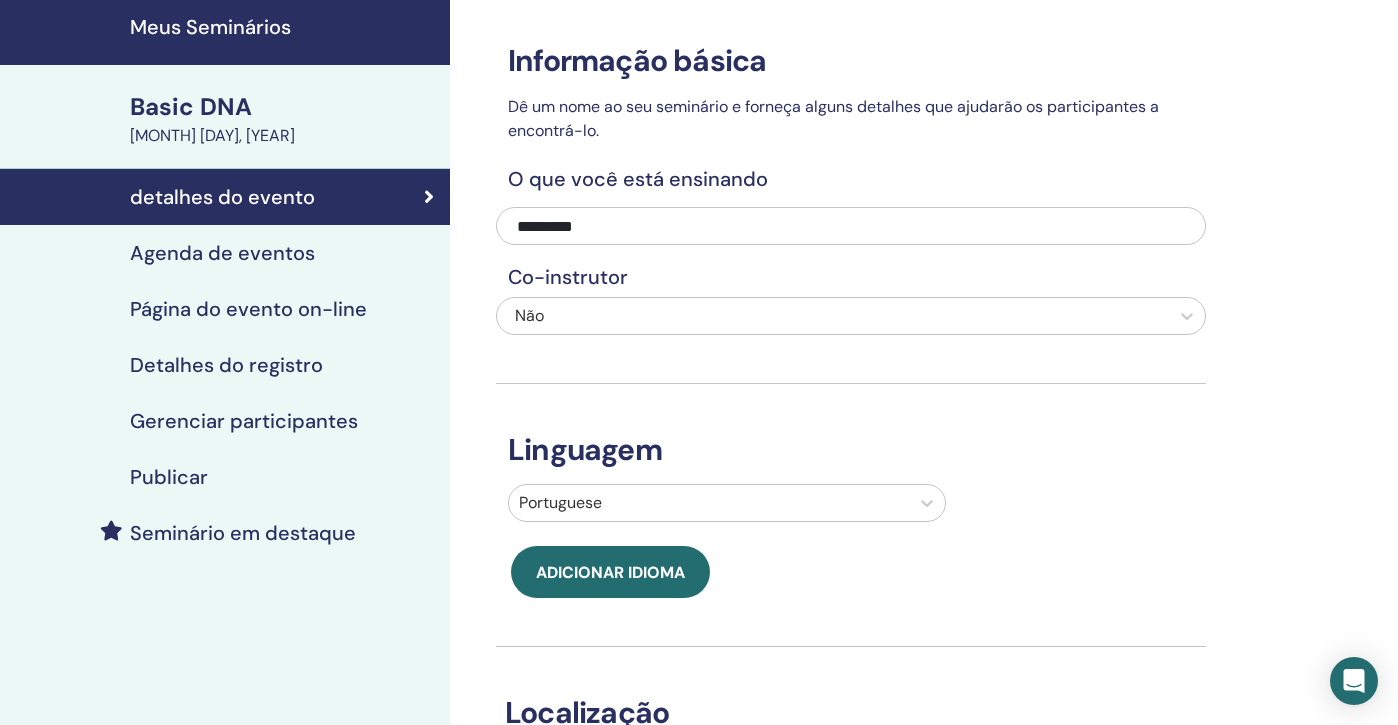 click on "Gerenciar participantes" at bounding box center (244, 421) 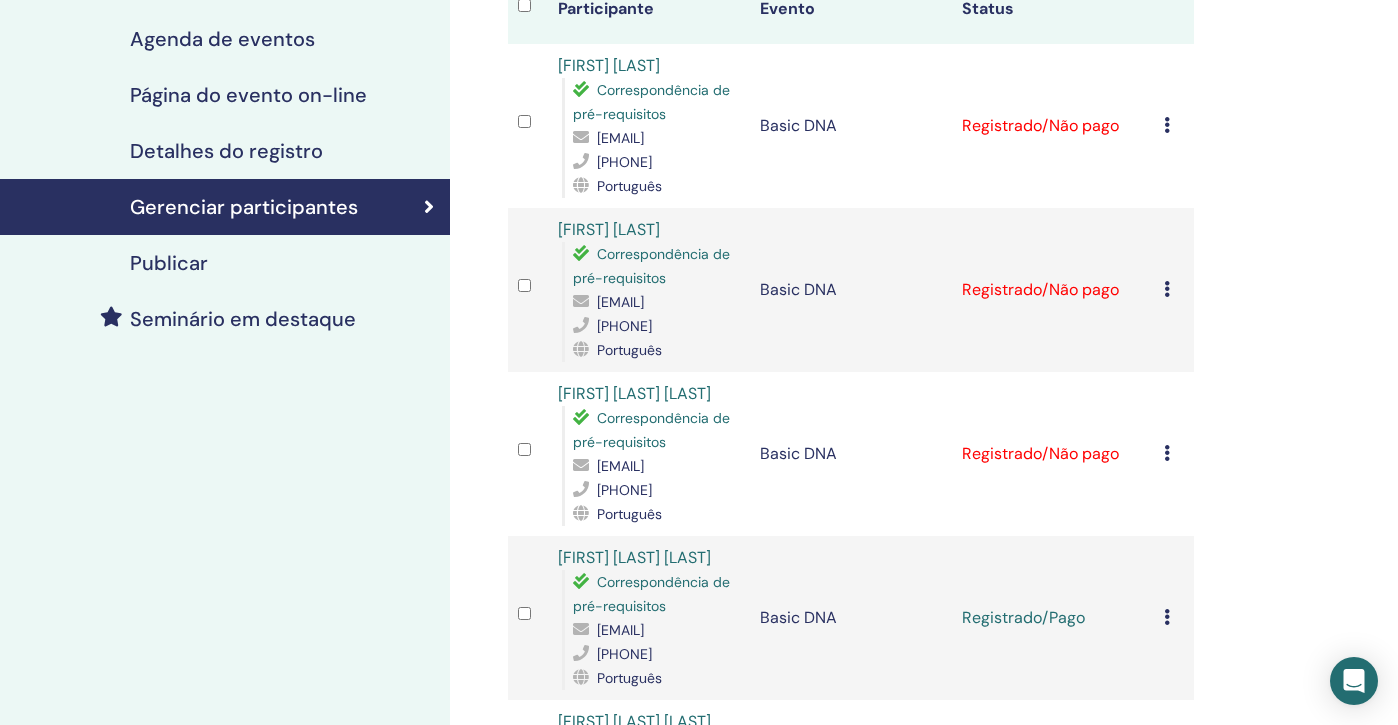 scroll, scrollTop: 305, scrollLeft: 0, axis: vertical 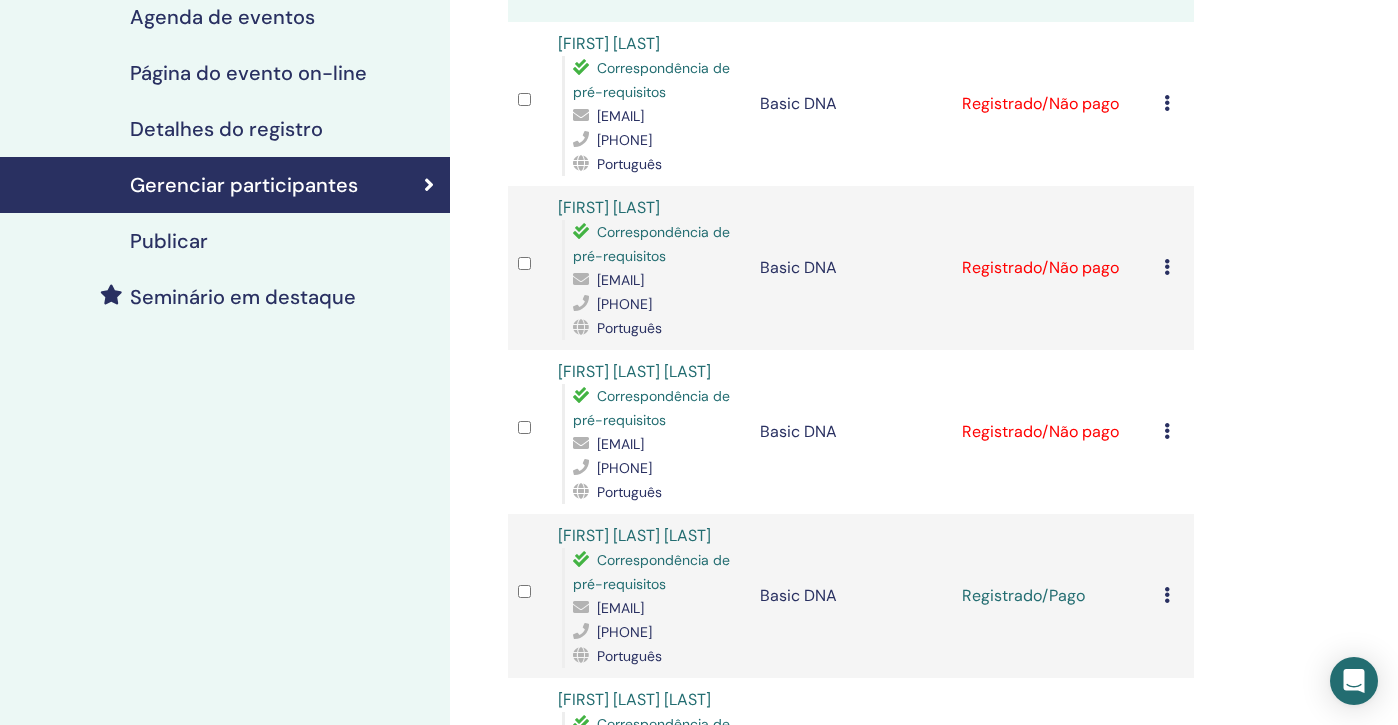 click on "Cancelar registro Não certifique-se automaticamente Marcar como pago Marcar como não pago Marcar como ausente Completar e Certificar Baixar certificado" at bounding box center (1174, 432) 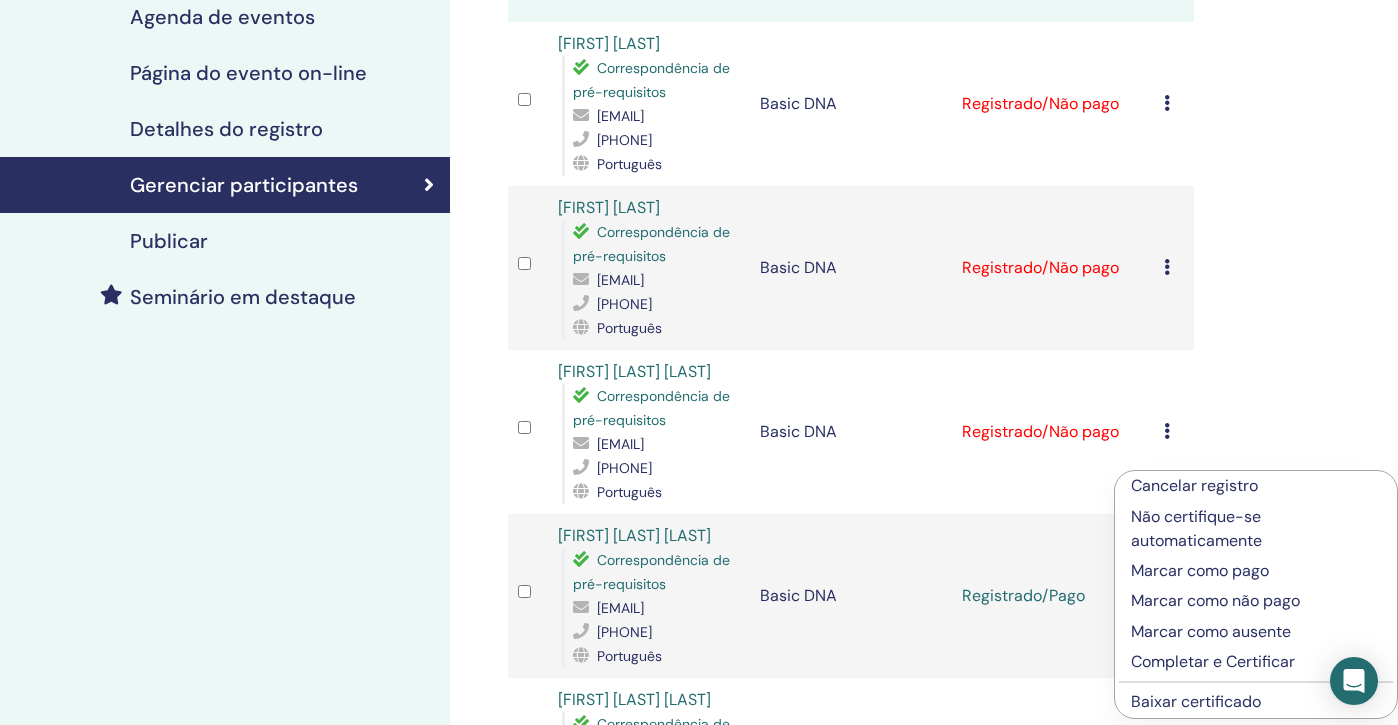click on "Marcar como pago" at bounding box center [1256, 571] 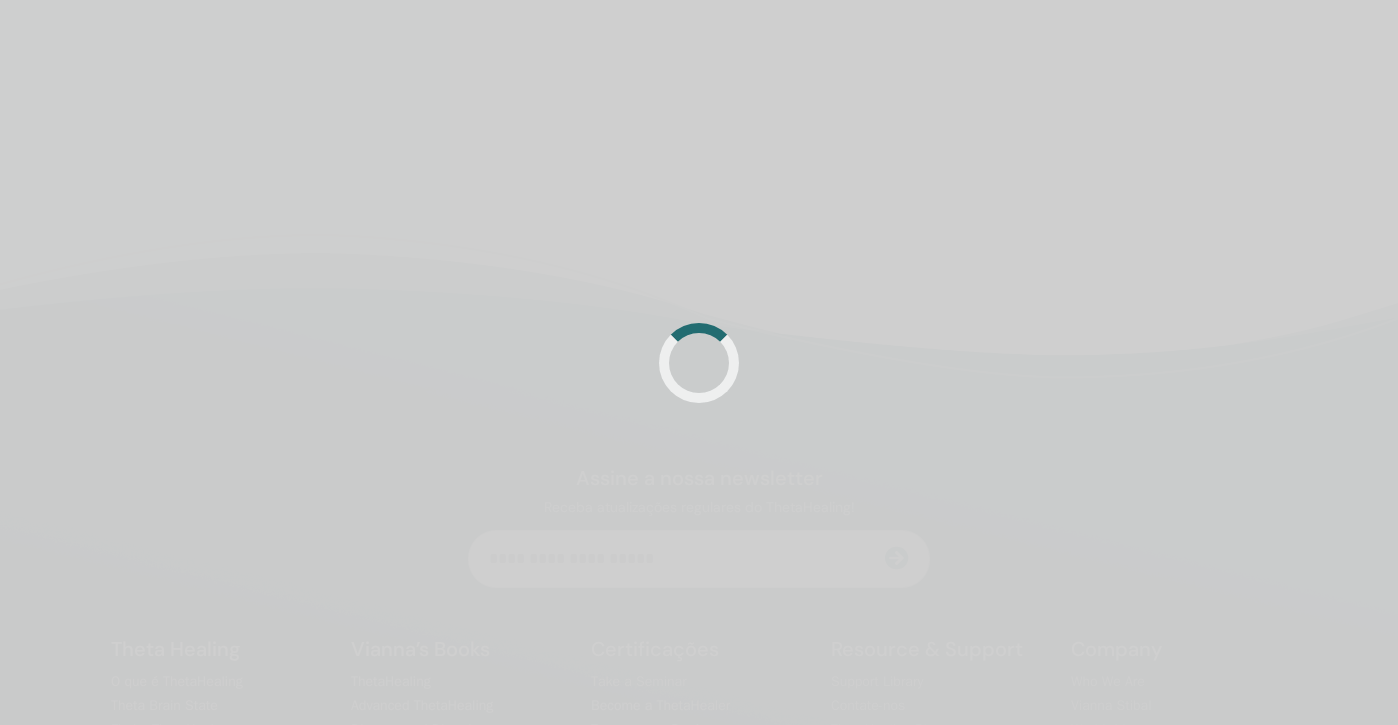 scroll, scrollTop: 305, scrollLeft: 0, axis: vertical 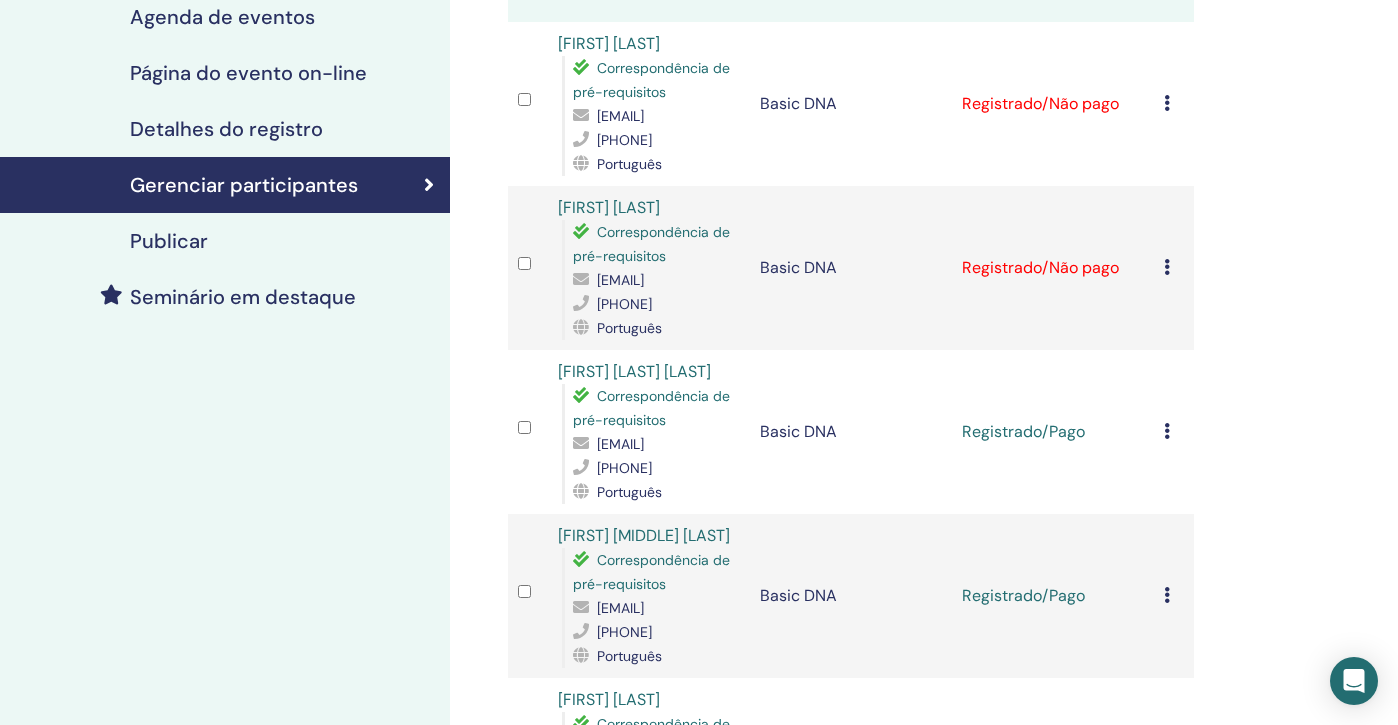 click at bounding box center [1167, 267] 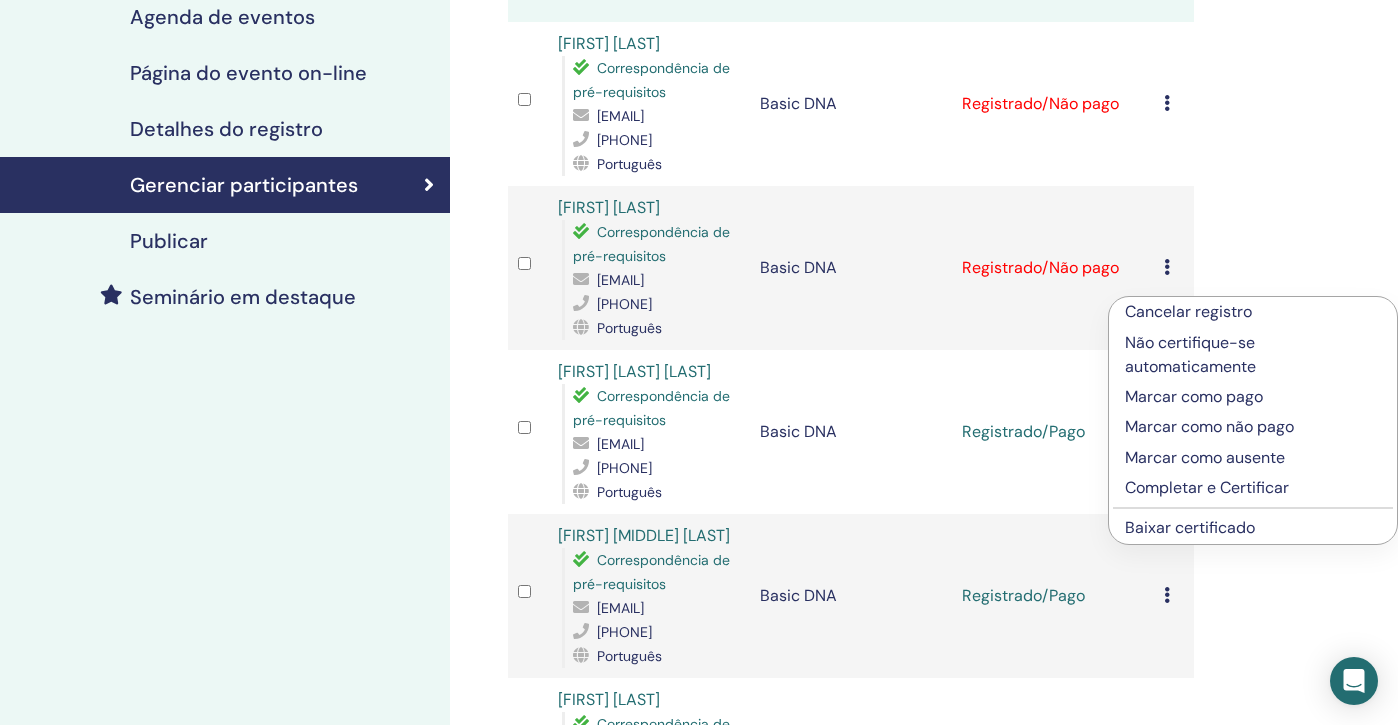 click on "Marcar como pago" at bounding box center [1253, 397] 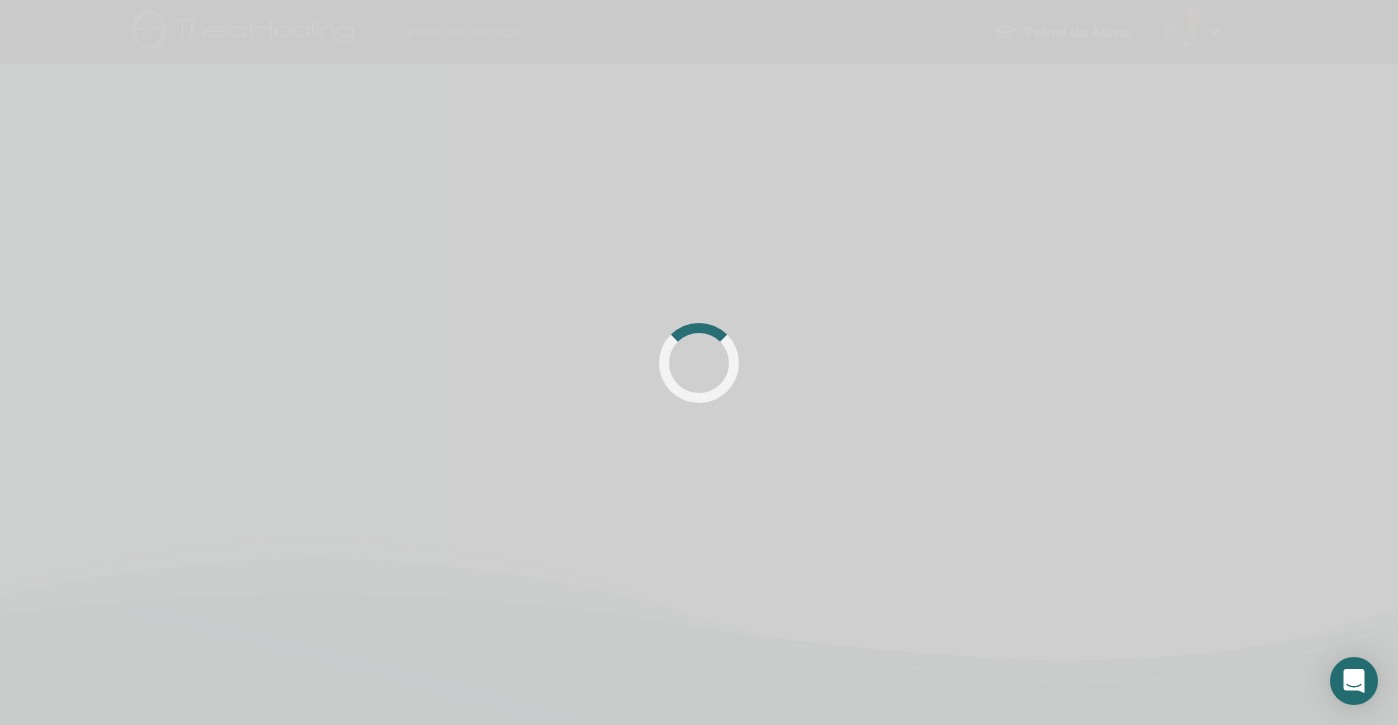 scroll, scrollTop: 305, scrollLeft: 0, axis: vertical 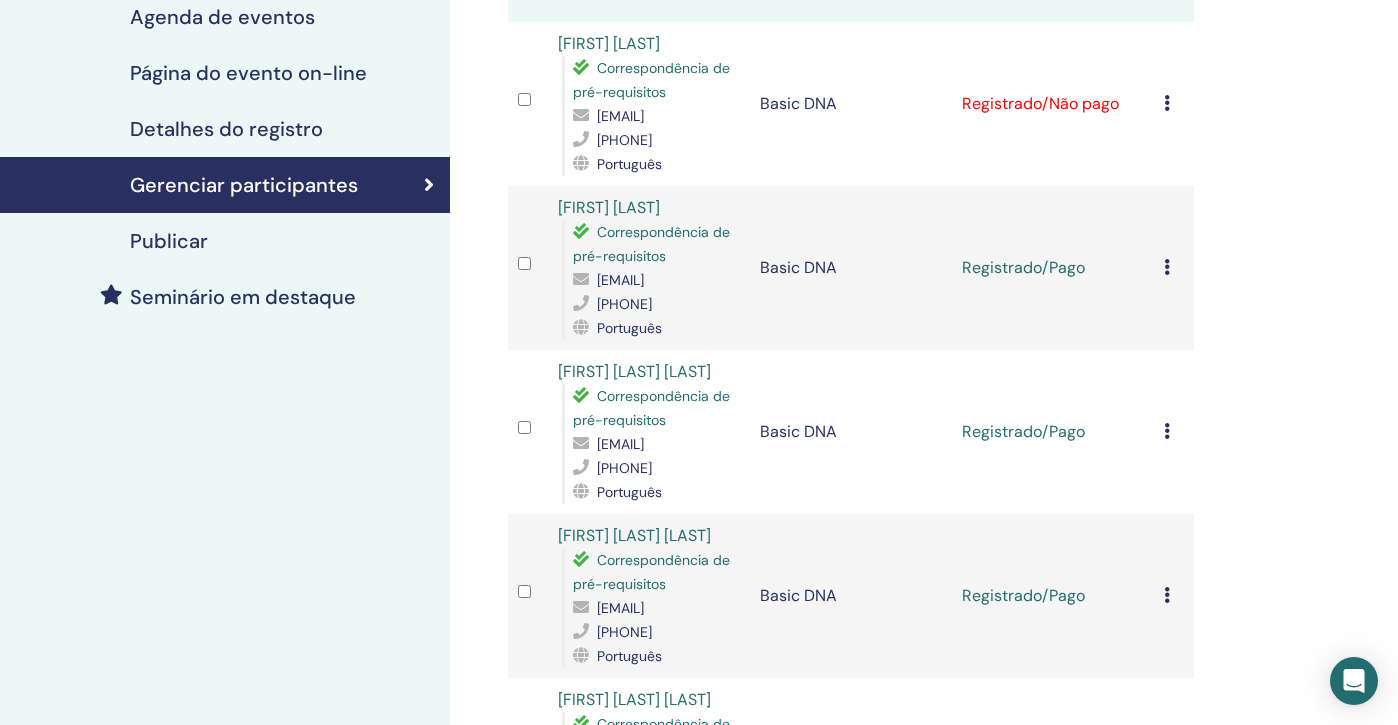 click on "Cancelar registro Não certifique-se automaticamente Marcar como pago Marcar como não pago Marcar como ausente Completar e Certificar Baixar certificado" at bounding box center (1174, 104) 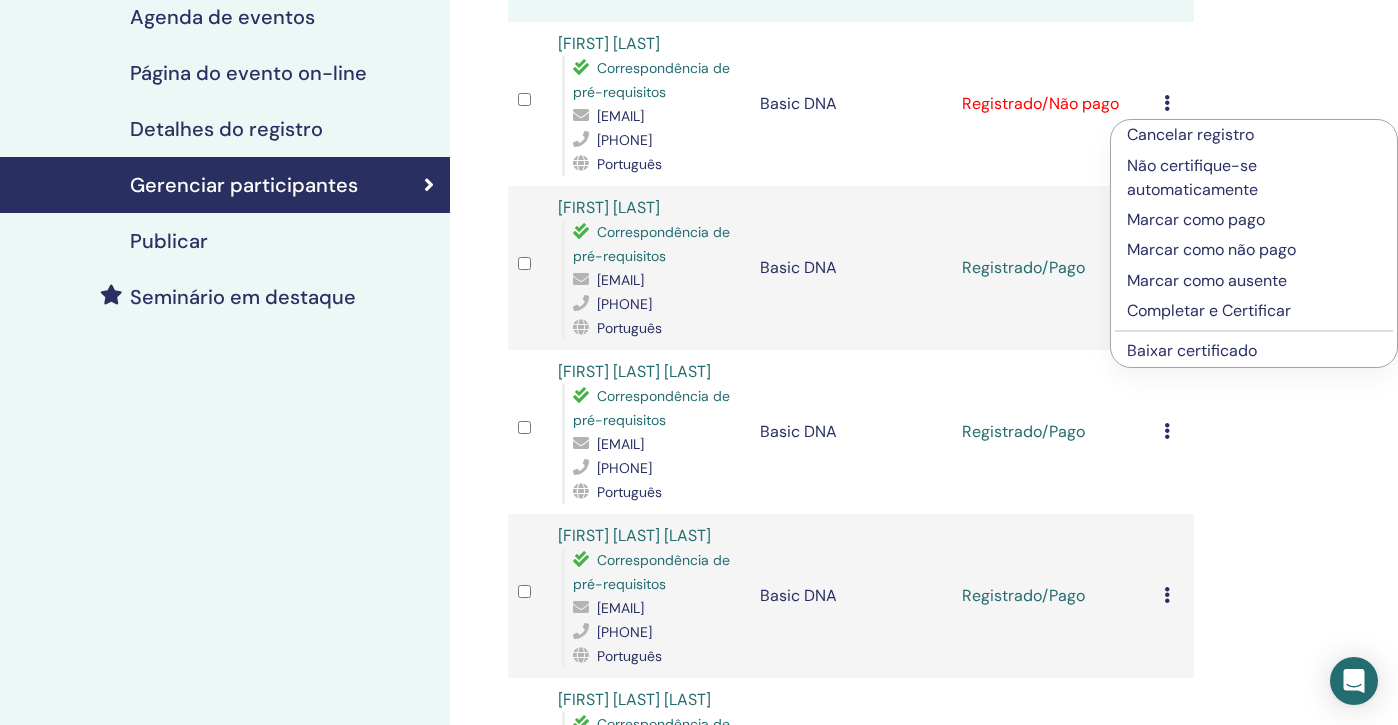 click on "Marcar como pago" at bounding box center [1254, 220] 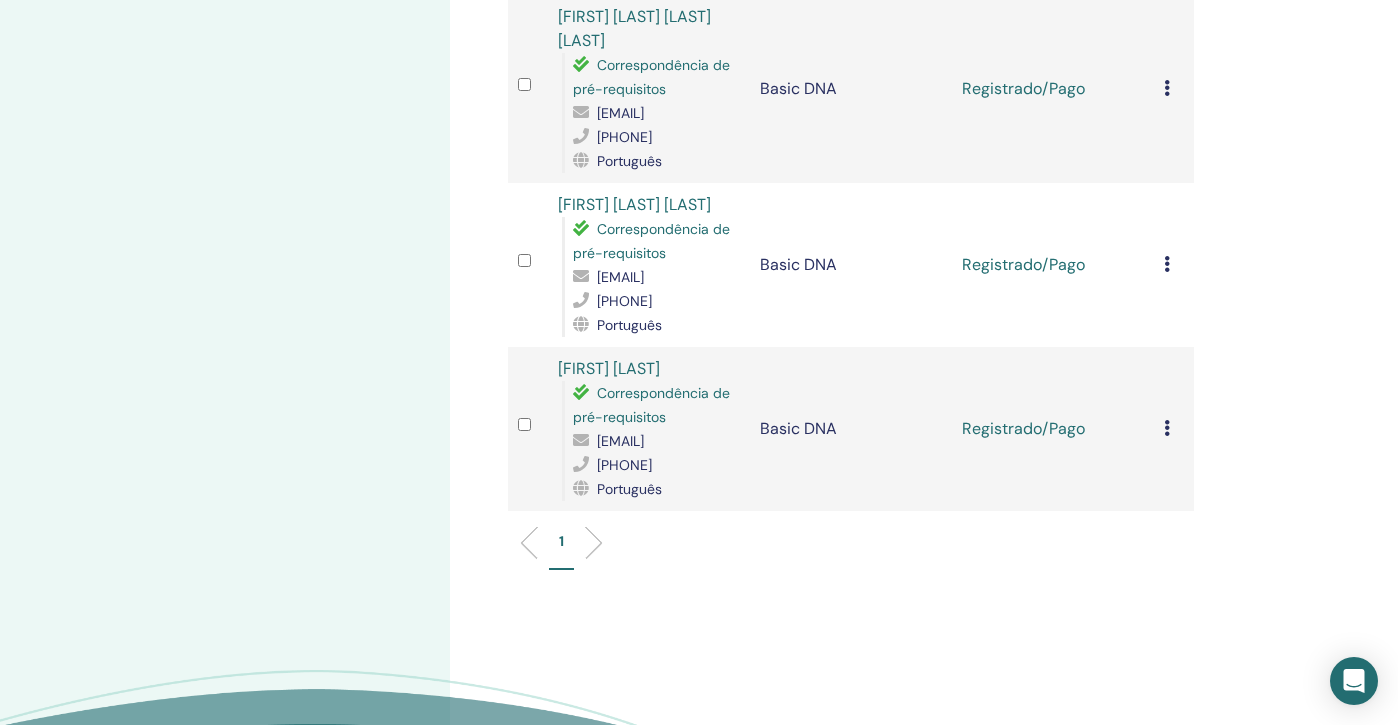 scroll, scrollTop: 828, scrollLeft: 0, axis: vertical 